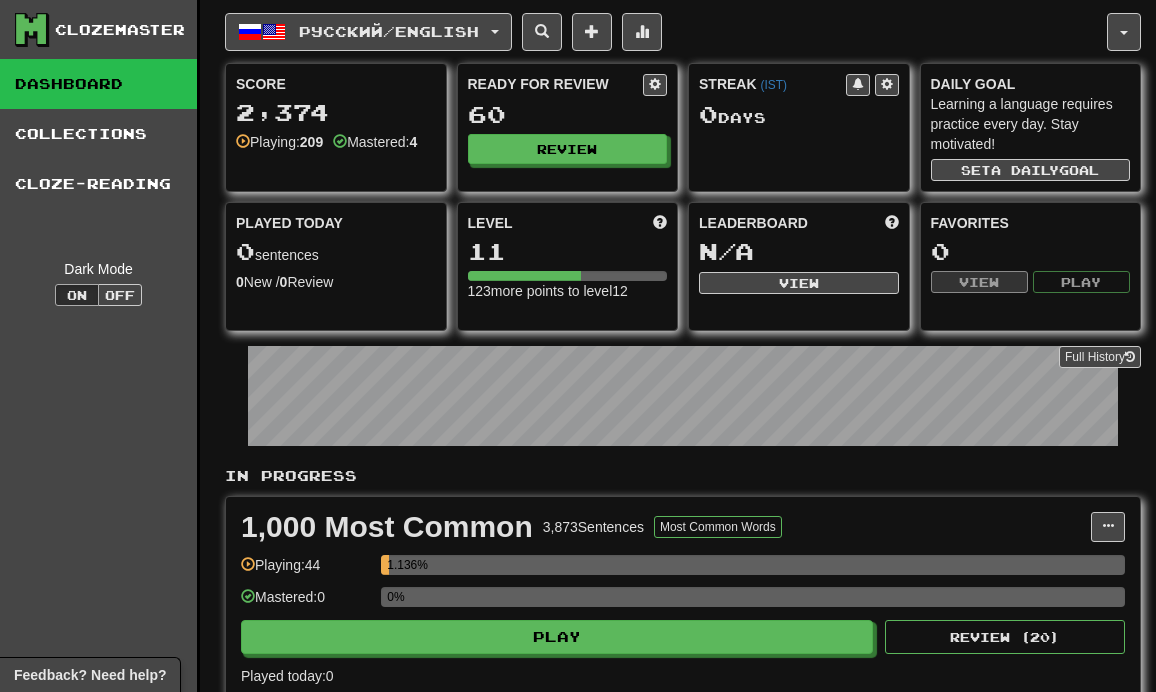scroll, scrollTop: 0, scrollLeft: 0, axis: both 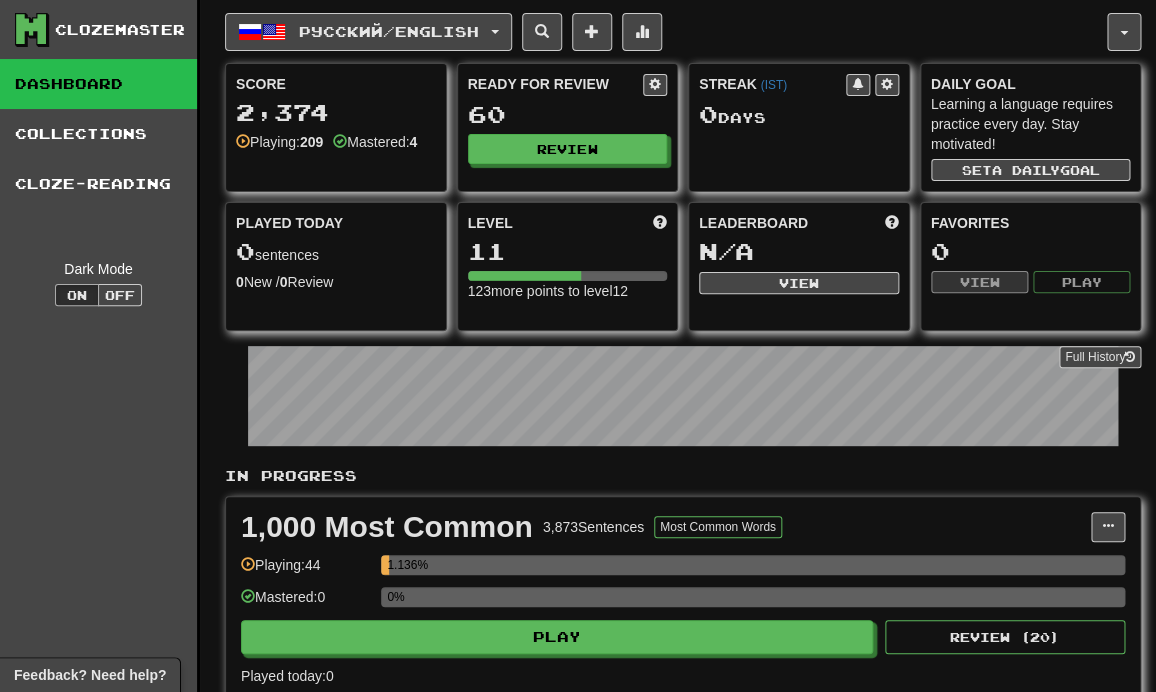 click on "Русский  /  English Cymraeg  /  English Streak:  0   Review:  538 Points today:  0 Dansk  /  English Streak:  0   Review:  13 Points today:  0 Deutsch  /  Español Streak:  0   Review:  60 Points today:  0 Español  /  English Streak:  0   Review:  114 Points today:  0 Français  /  English Streak:  0   Review:  230 Points today:  0 Gaeilge  /  English Streak:  0   Review:  13 Points today:  0 Gàidhlig  /  English Streak:  0   Review:  143 Points today:  0 Hrvatski  /  English Streak:  0   Review:  20 Points today:  0 Kernewek  /  English Streak:  0   Review:  242 Daily Goal:  0  /  100 Português  /  Español Streak:  0   Review:  20 Points today:  0 العربية  /  English Streak:  0   Review:  476 Points today:  0 עברית  /  English Streak:  0   Review:  346 Points today:  0 Русский  /  English Streak:  0   Review:  60 Points today:  0 ქართული  /  English Streak:  0   Review:  18 Points today:  0  Language Pairing Username: dojaclozemaster Edit  Account  Notifications 4" at bounding box center [683, 635] 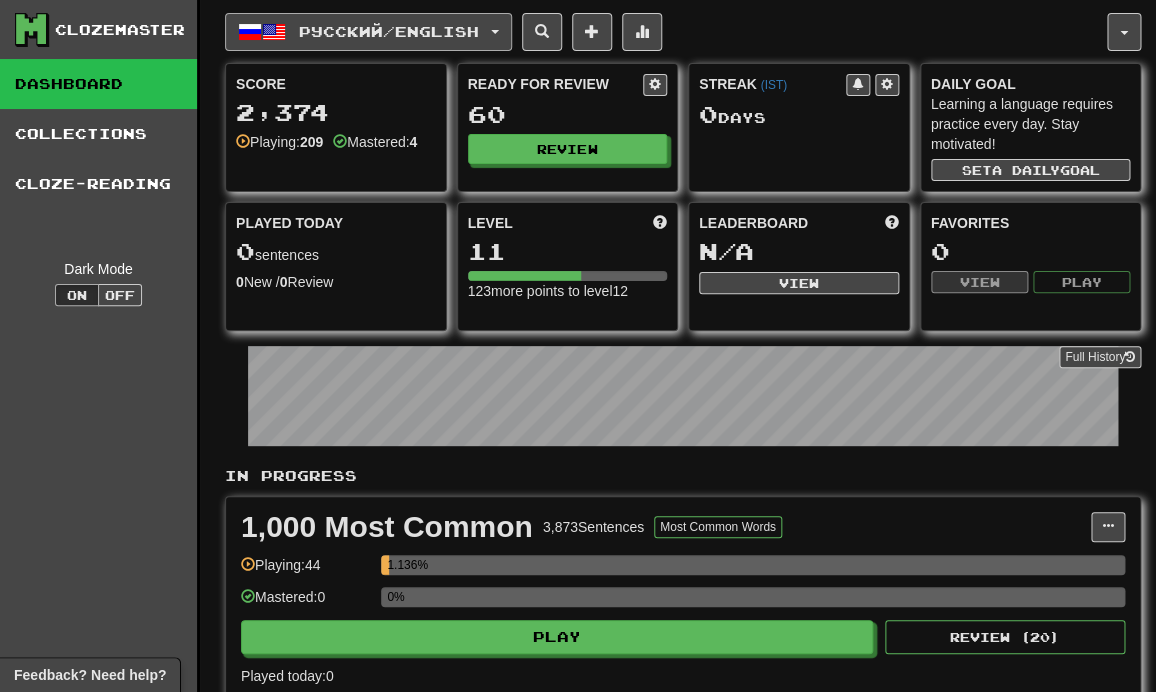 click on "Русский  /  English" at bounding box center [389, 31] 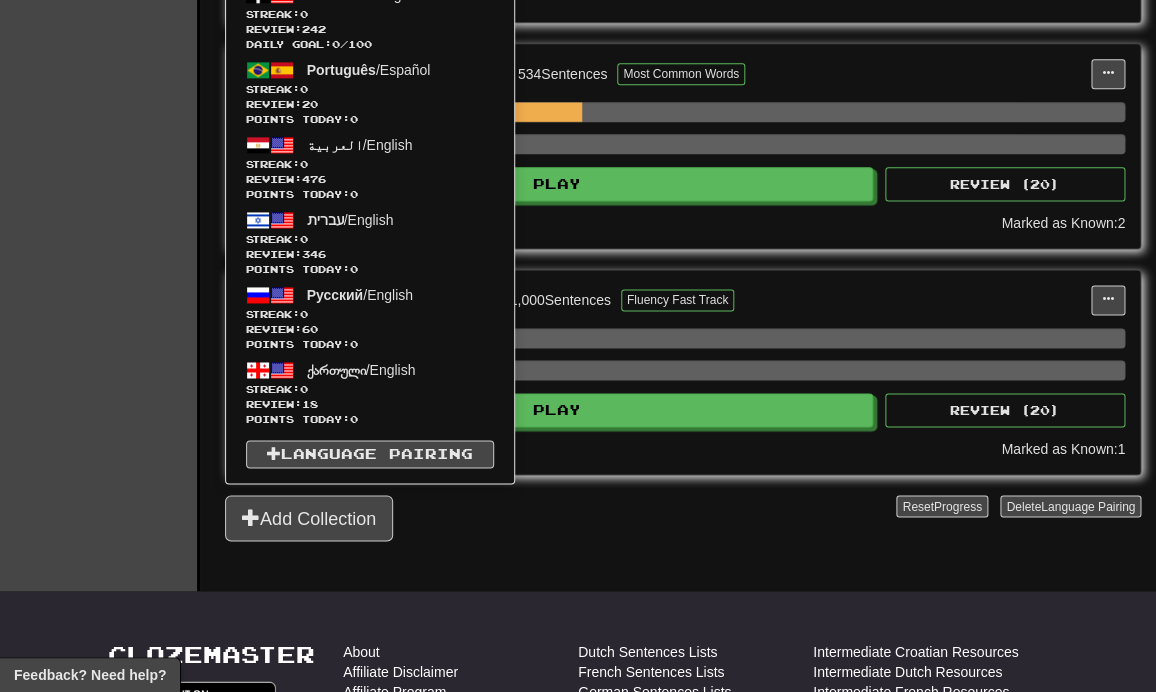 scroll, scrollTop: 709, scrollLeft: 0, axis: vertical 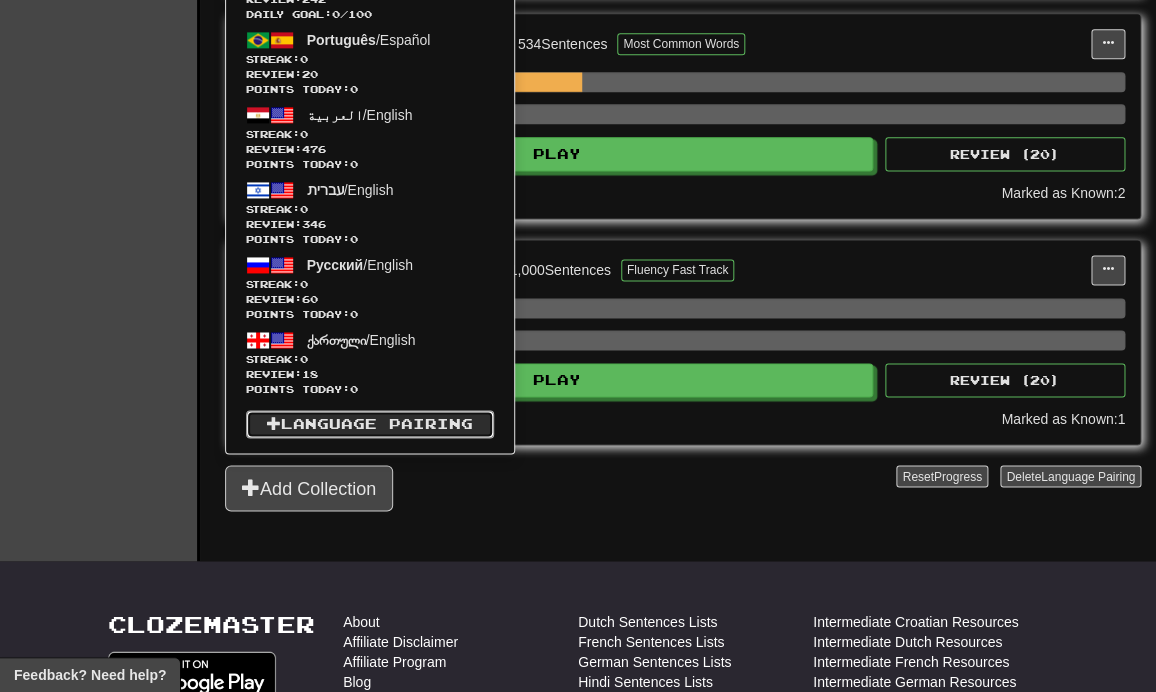 click on "Language Pairing" at bounding box center (370, 424) 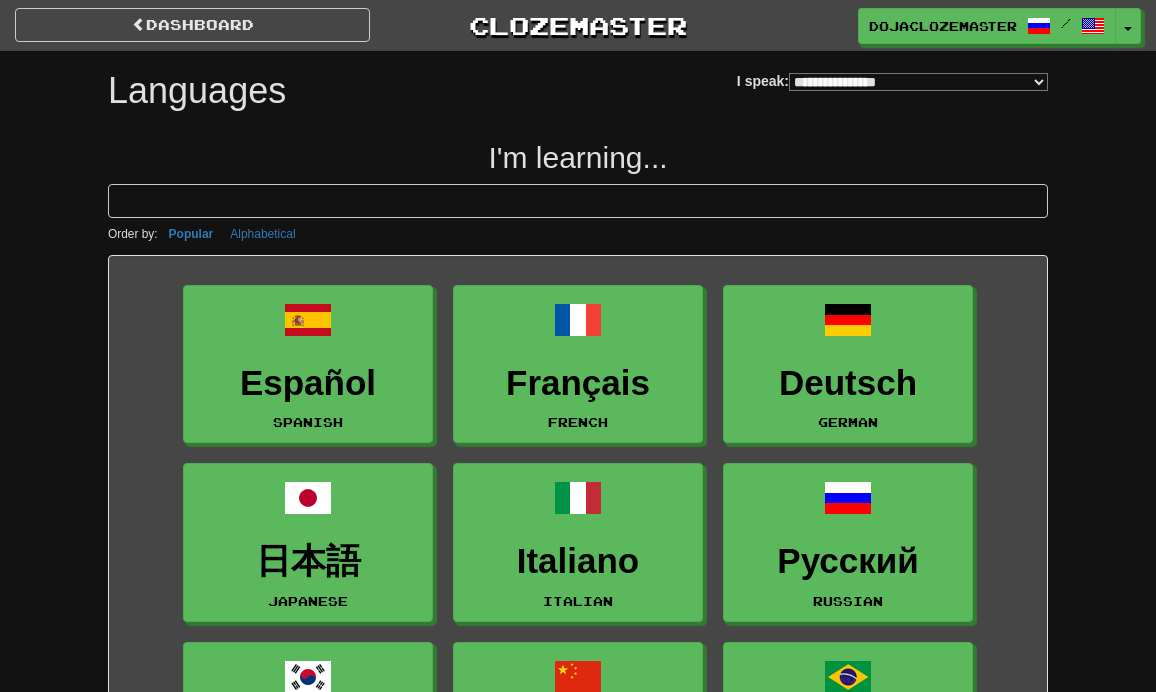 select on "*******" 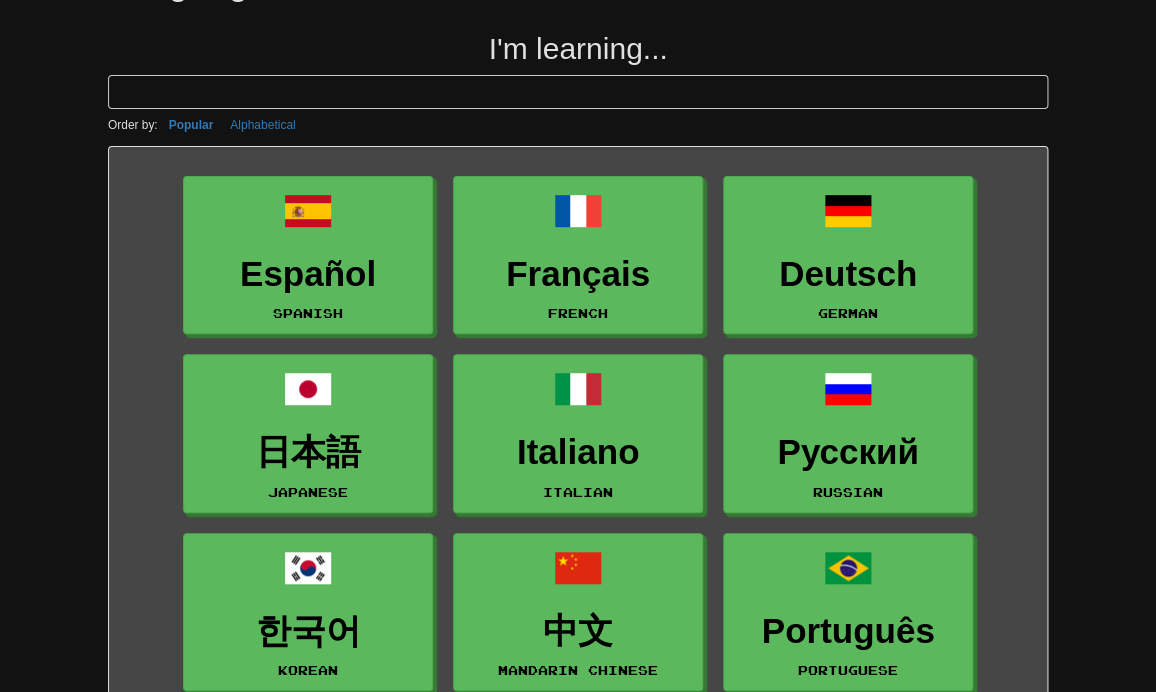 scroll, scrollTop: 110, scrollLeft: 0, axis: vertical 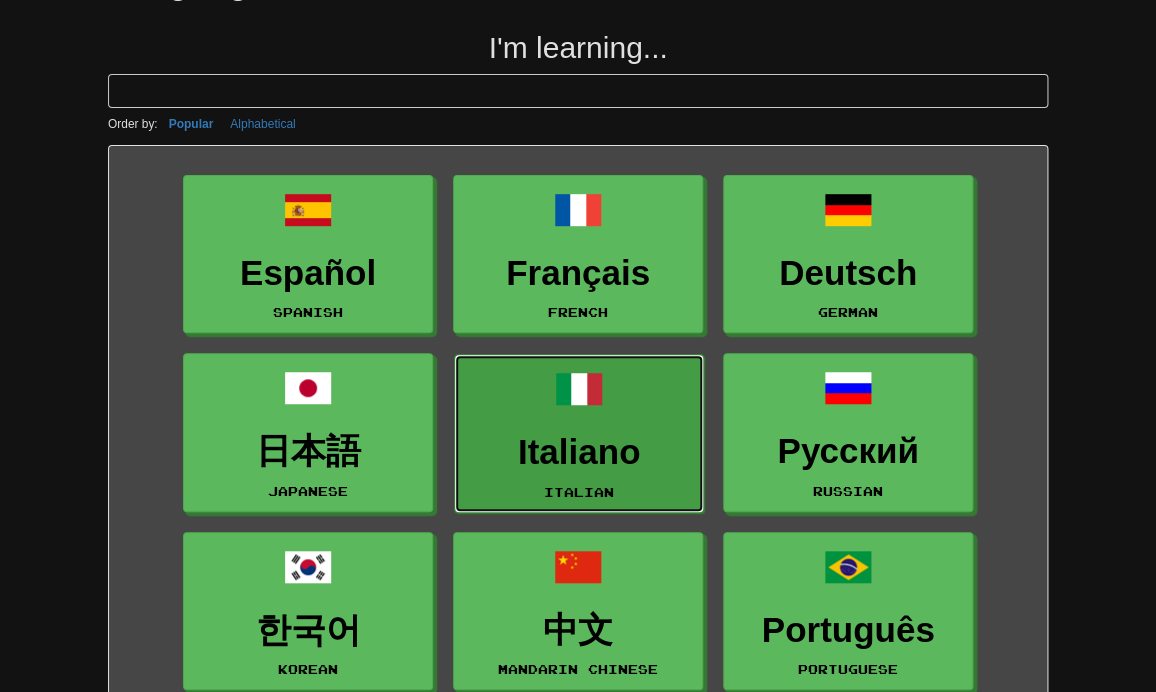click on "Italiano Italian" at bounding box center (579, 433) 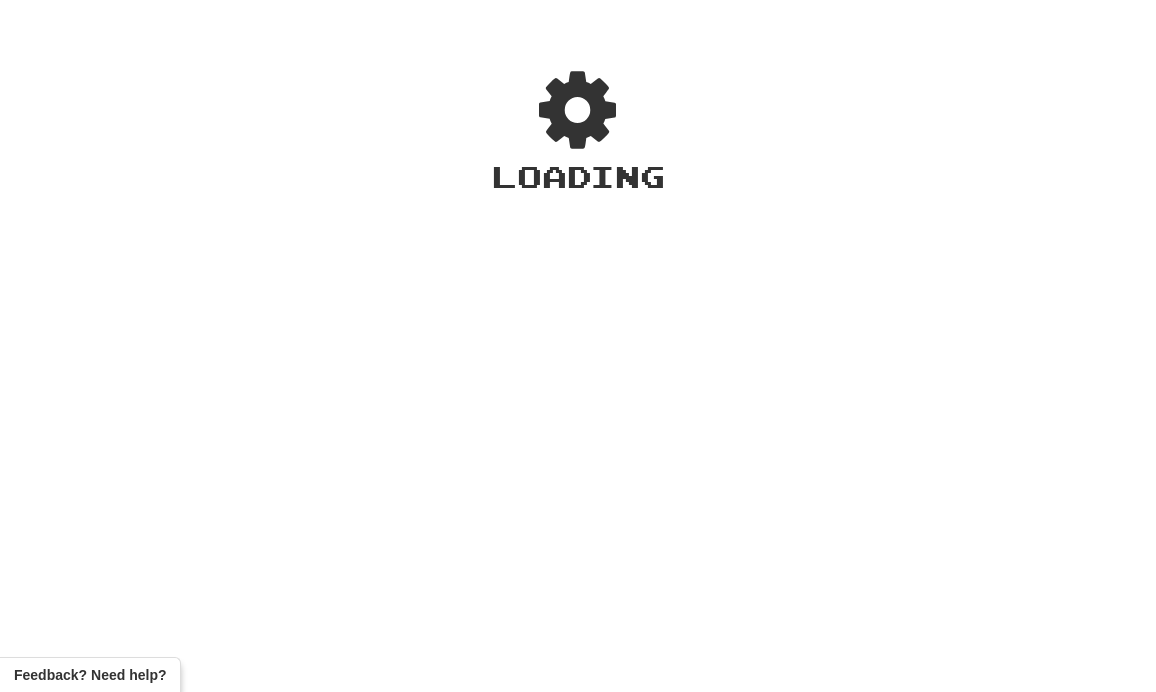 scroll, scrollTop: 0, scrollLeft: 0, axis: both 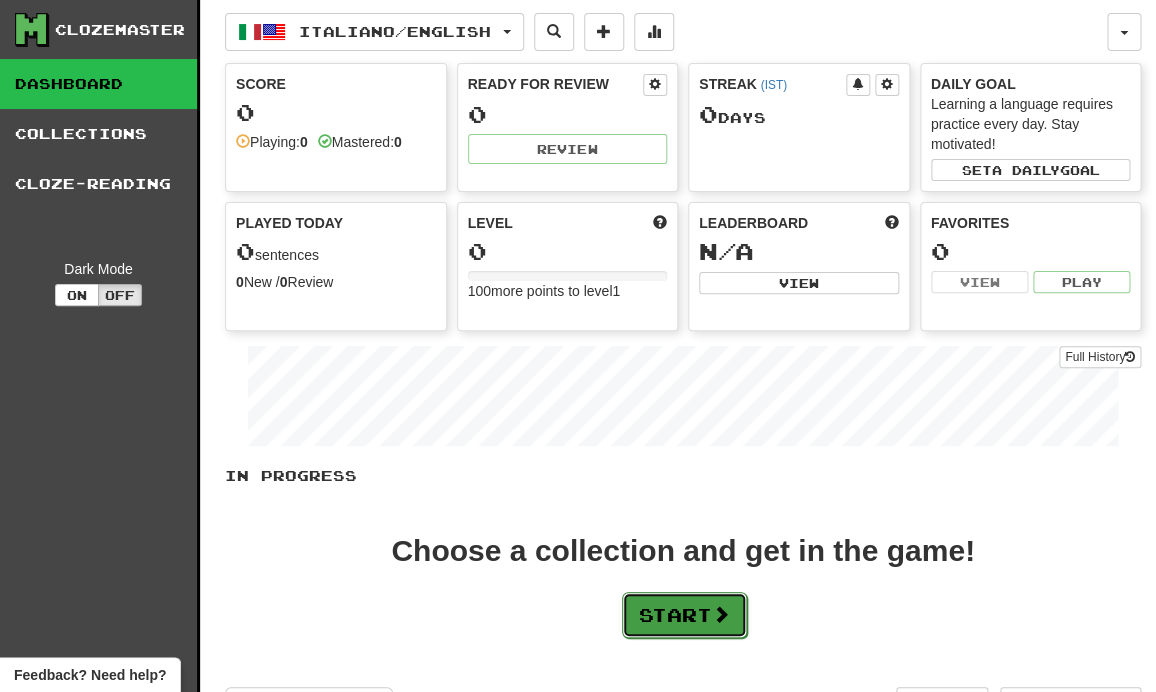 click on "Start" at bounding box center [684, 615] 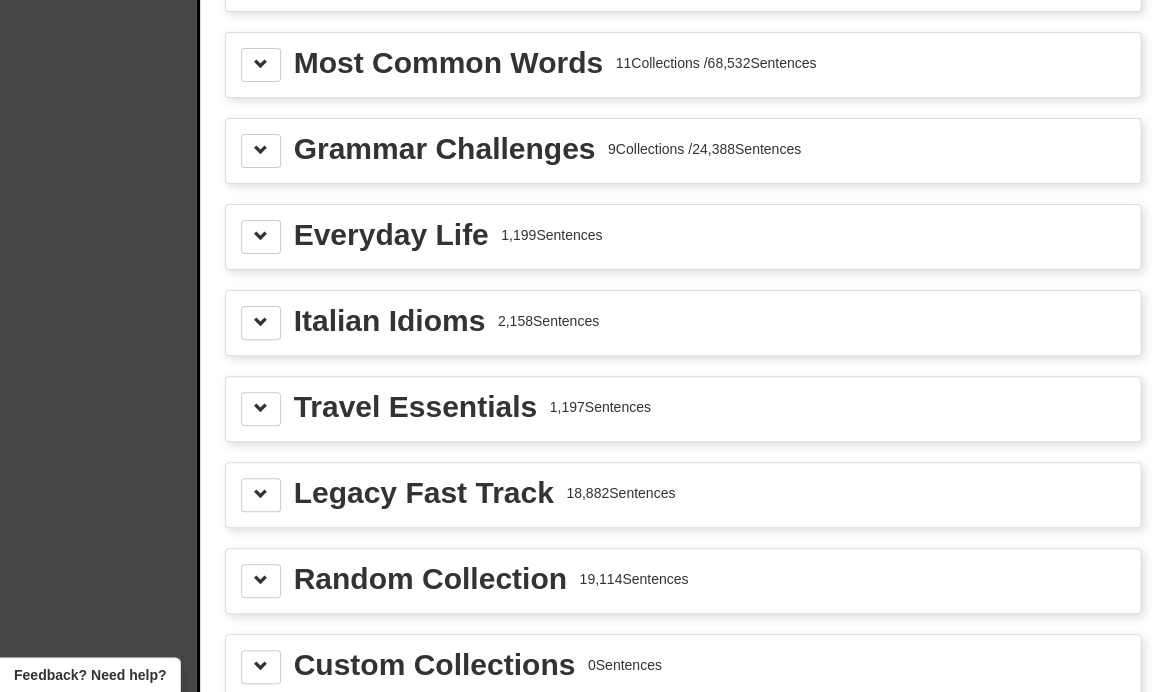 scroll, scrollTop: 2241, scrollLeft: 0, axis: vertical 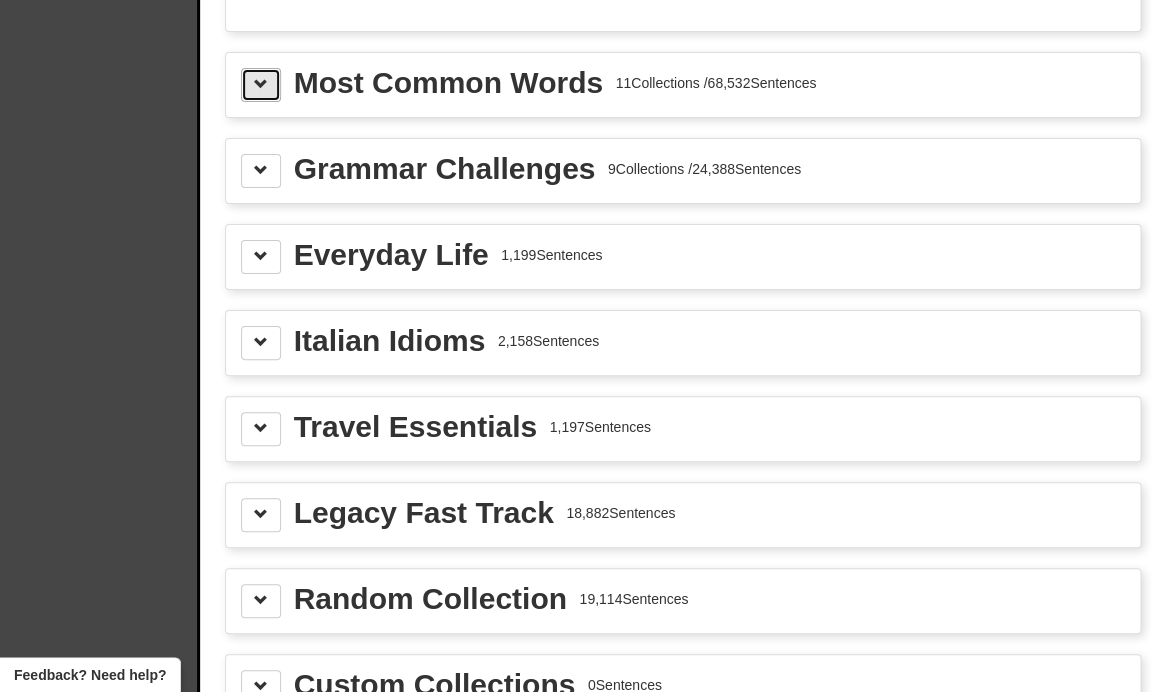click at bounding box center [261, 85] 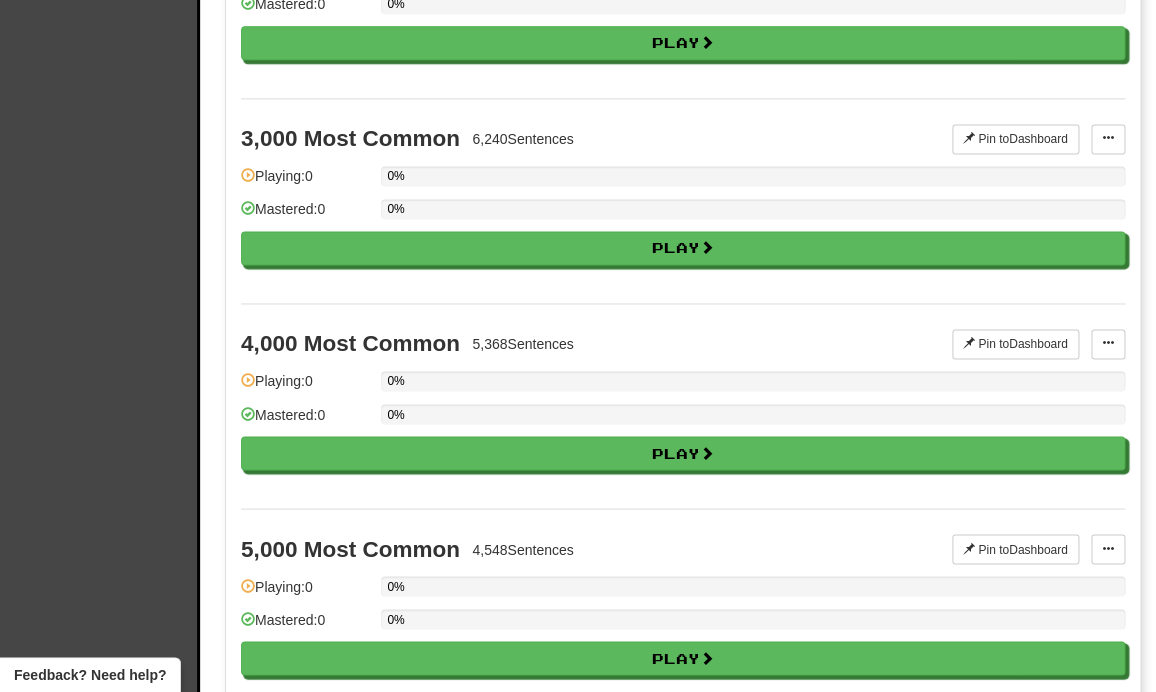 scroll, scrollTop: 3078, scrollLeft: 0, axis: vertical 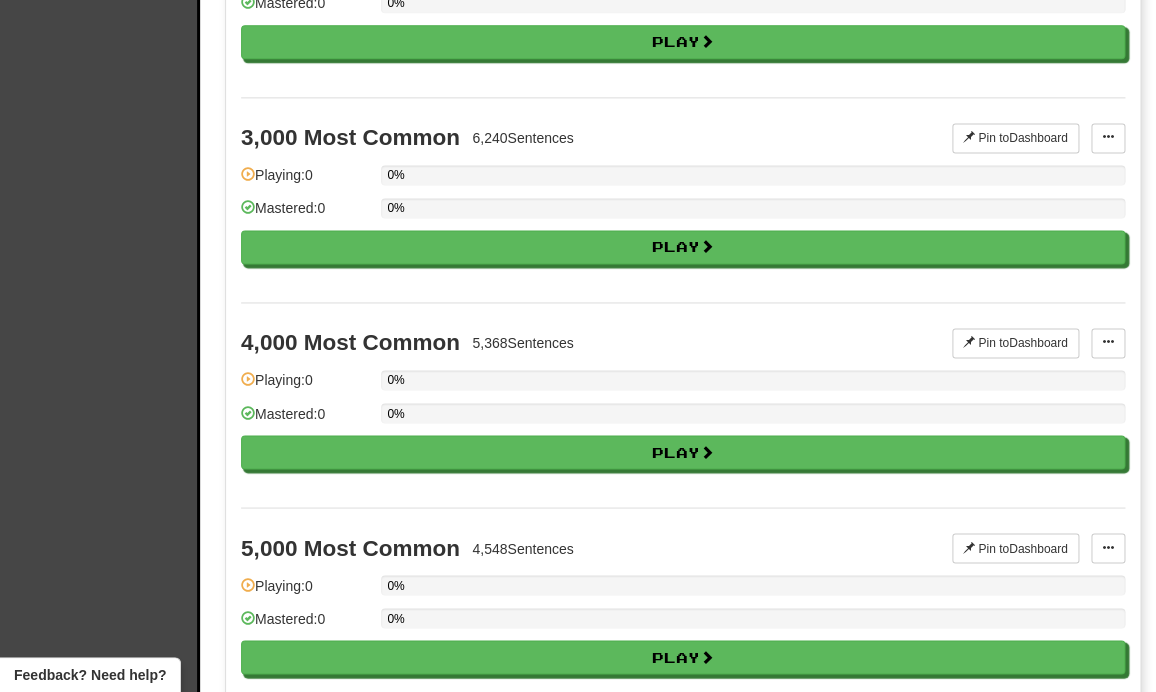 type 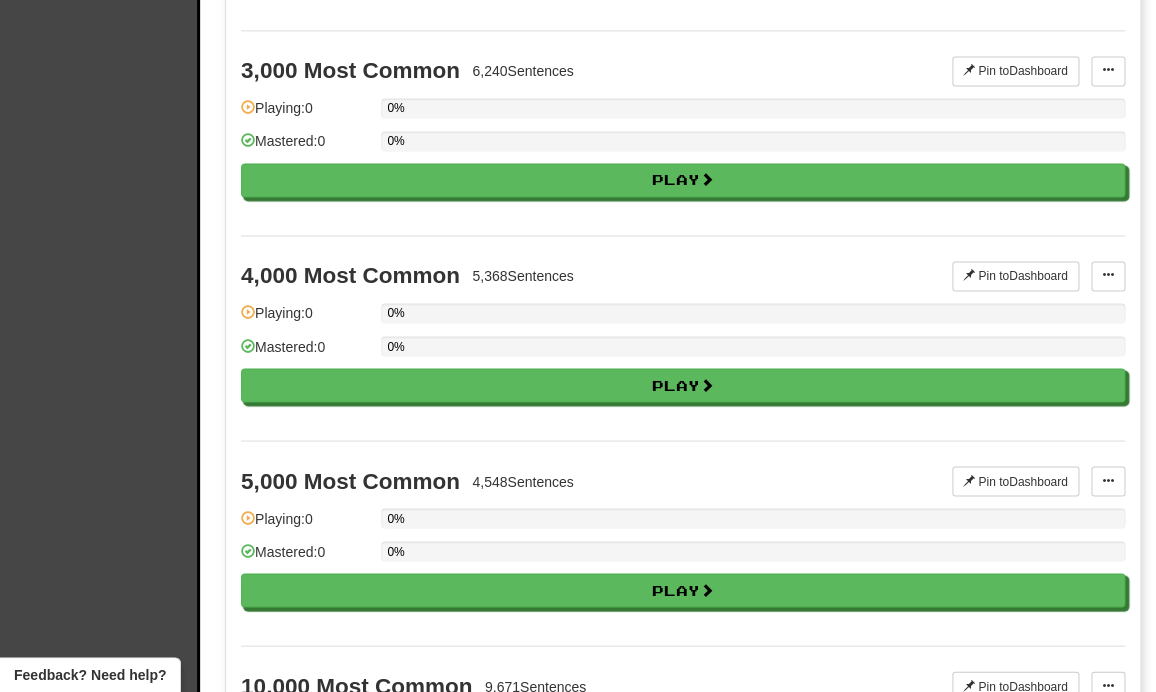 scroll, scrollTop: 3155, scrollLeft: 0, axis: vertical 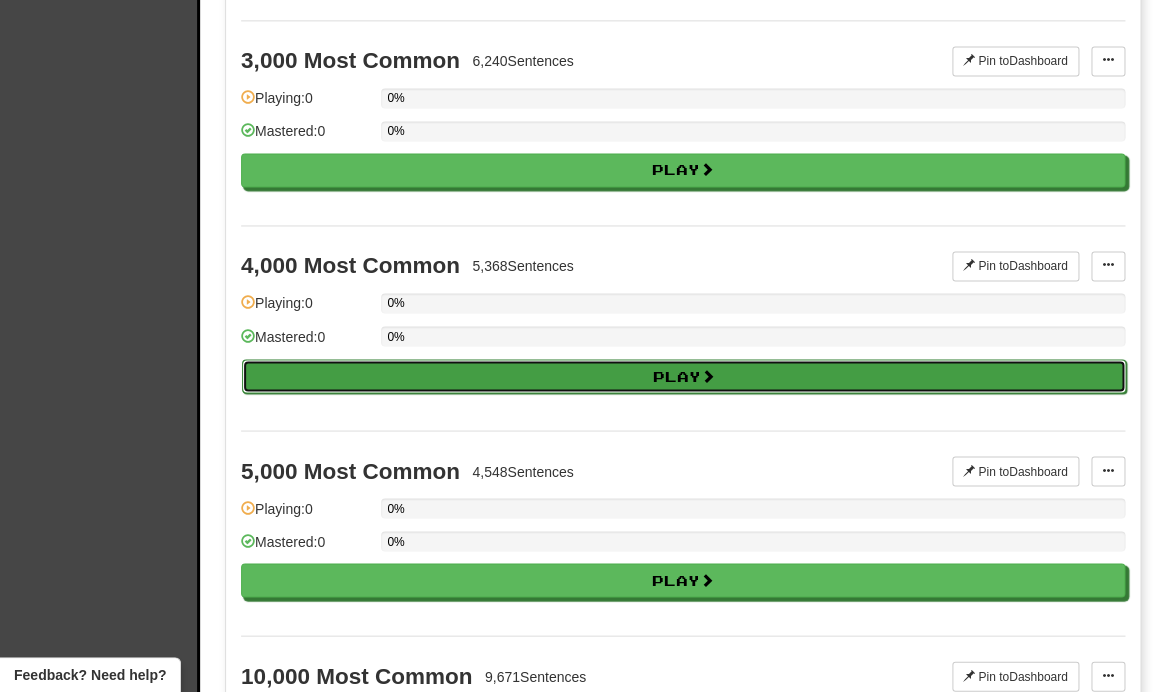 click on "Play" at bounding box center [684, 376] 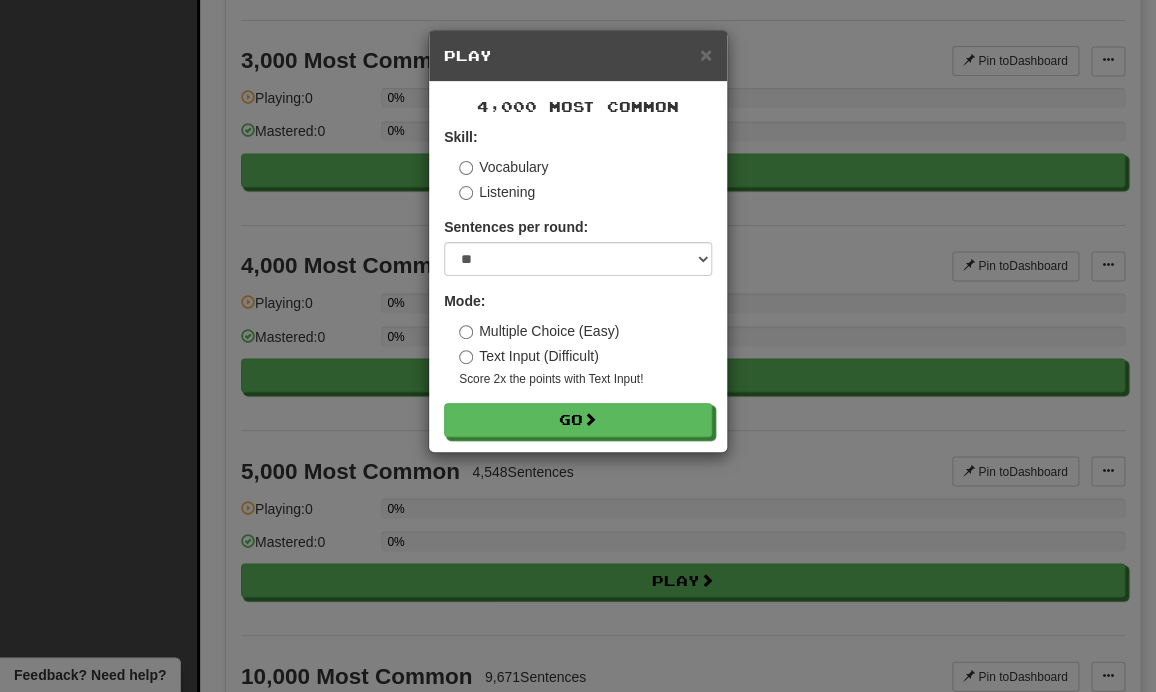 click on "Text Input (Difficult)" at bounding box center (529, 356) 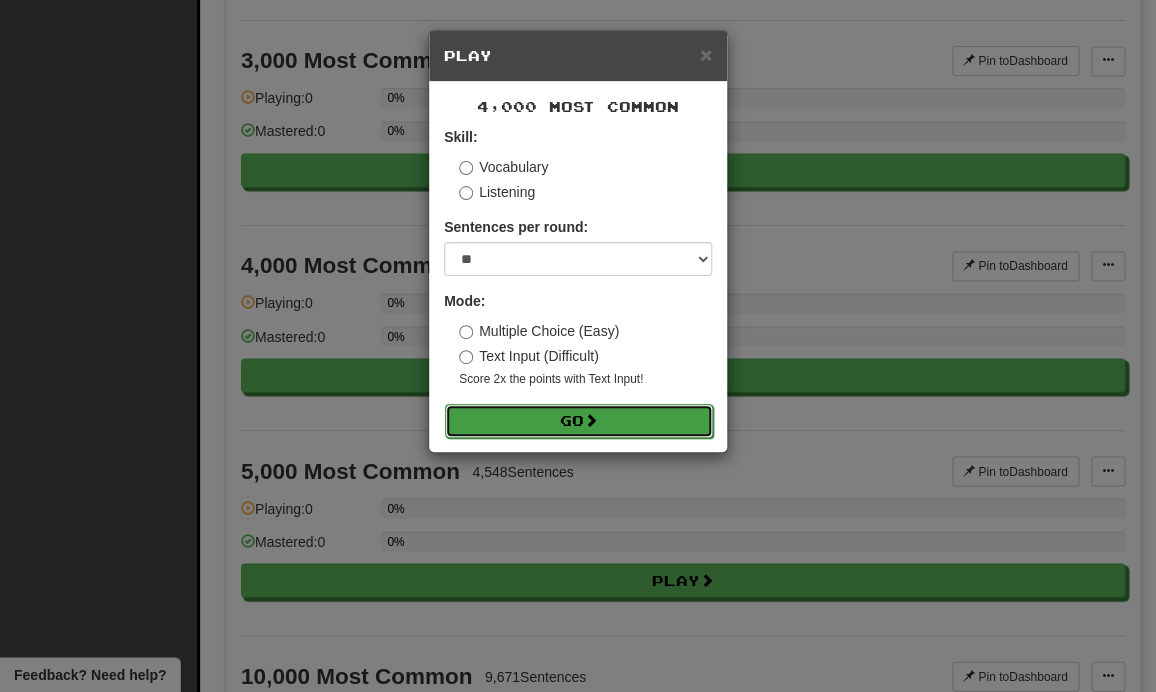 click on "Go" at bounding box center [579, 421] 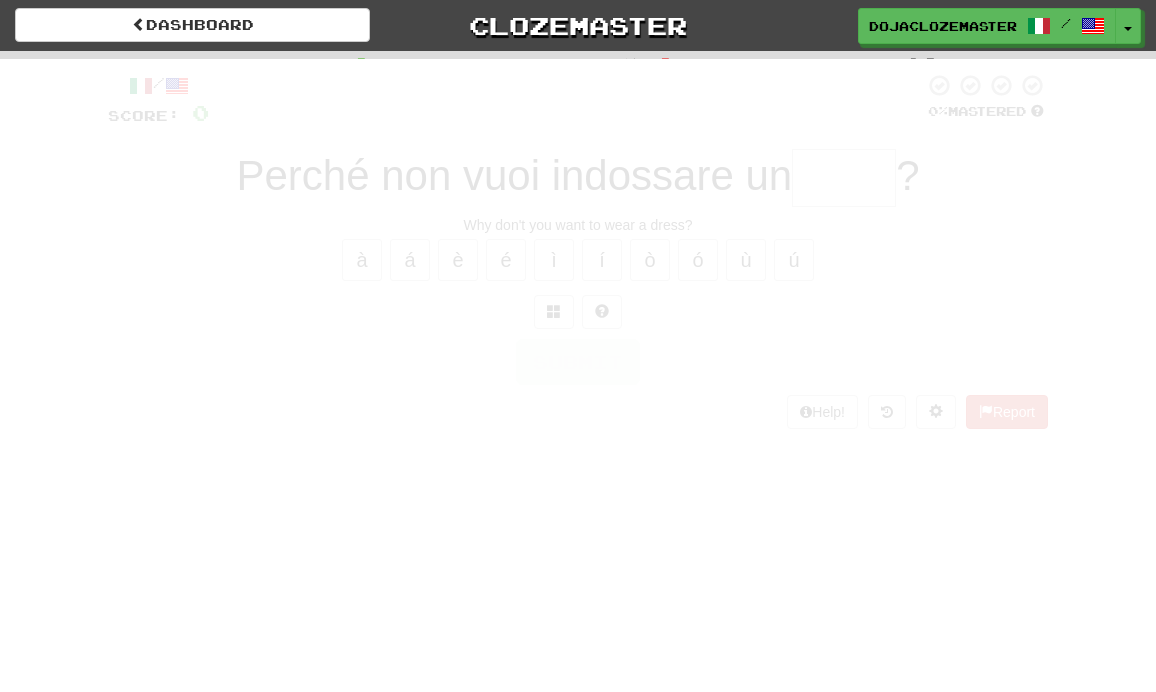 scroll, scrollTop: 0, scrollLeft: 0, axis: both 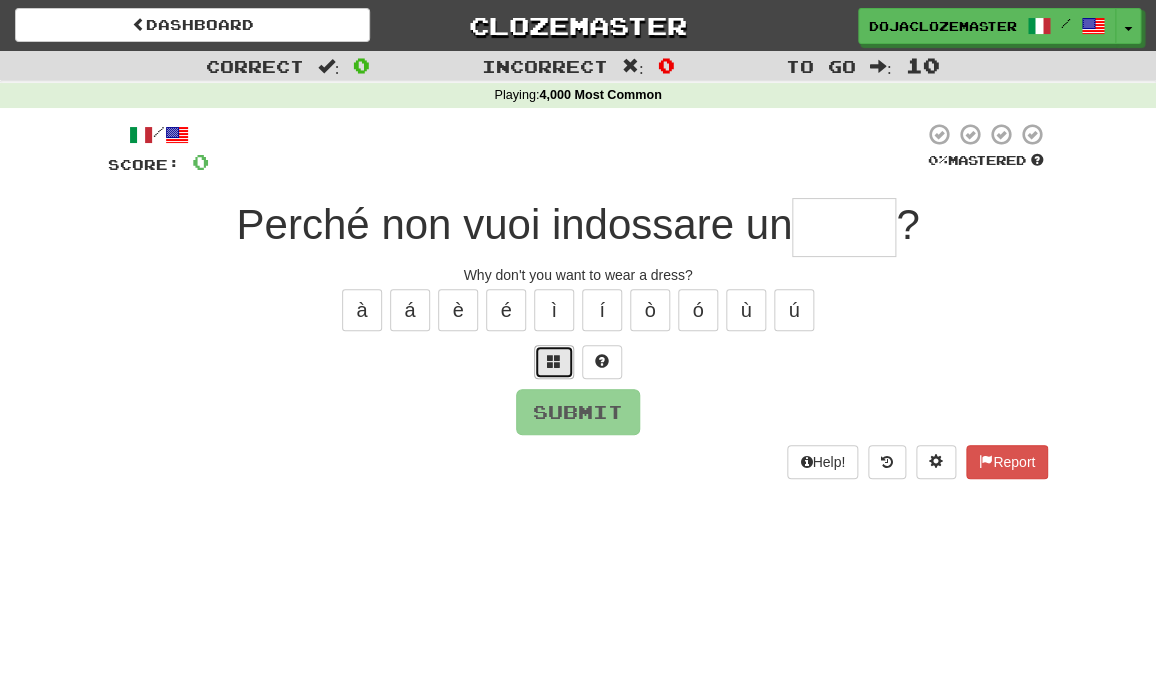 click at bounding box center [554, 362] 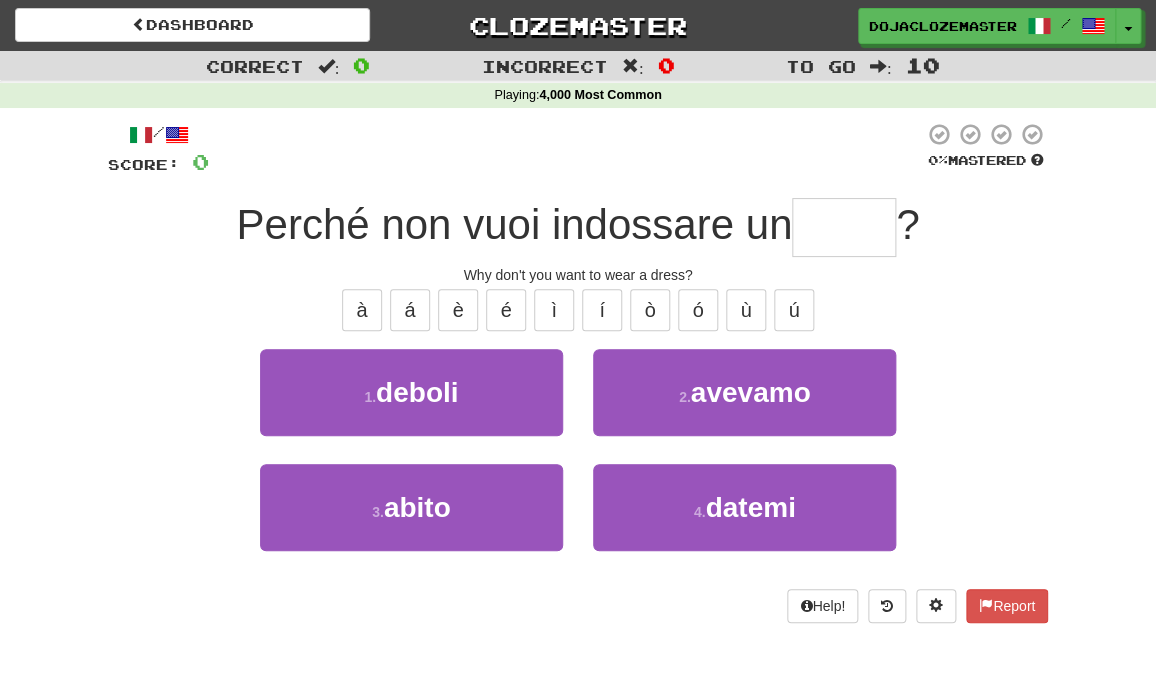 click on "3 .  abito" at bounding box center [411, 521] 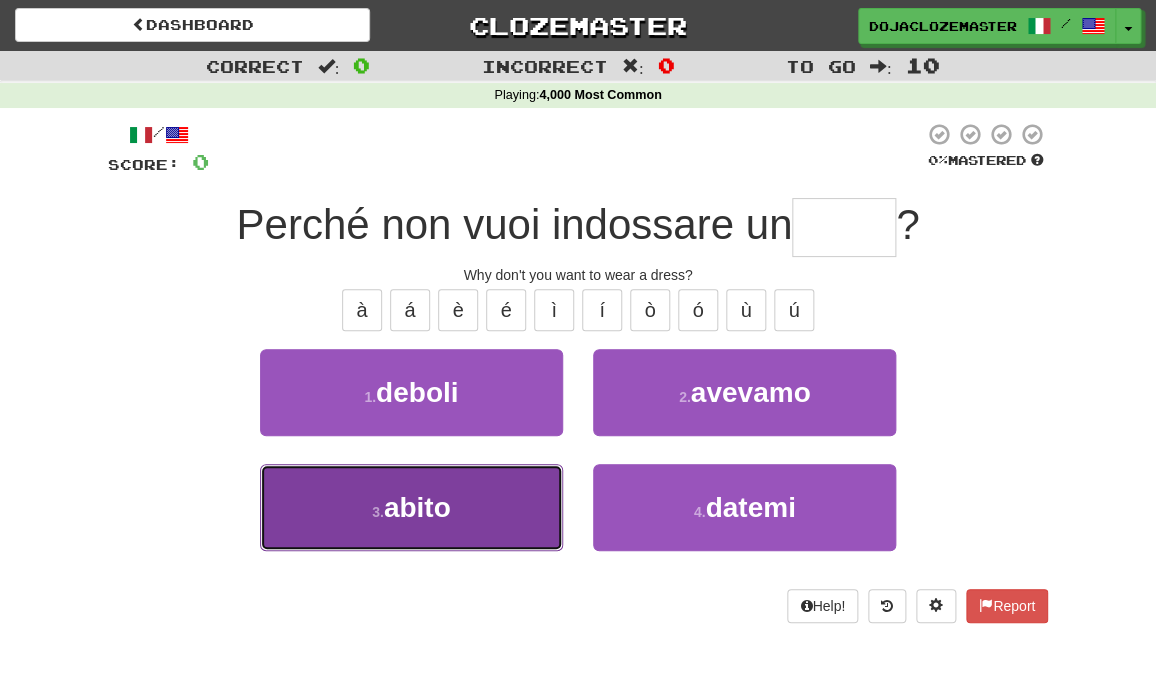 click on "3 .  abito" at bounding box center [411, 507] 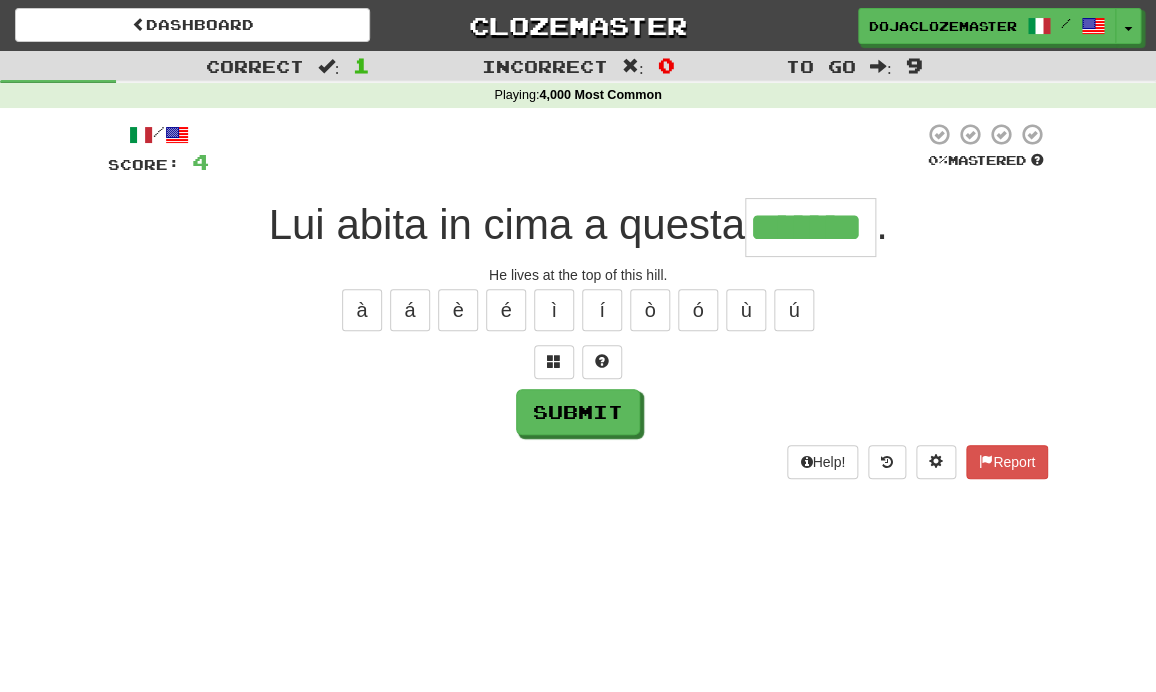 type on "*******" 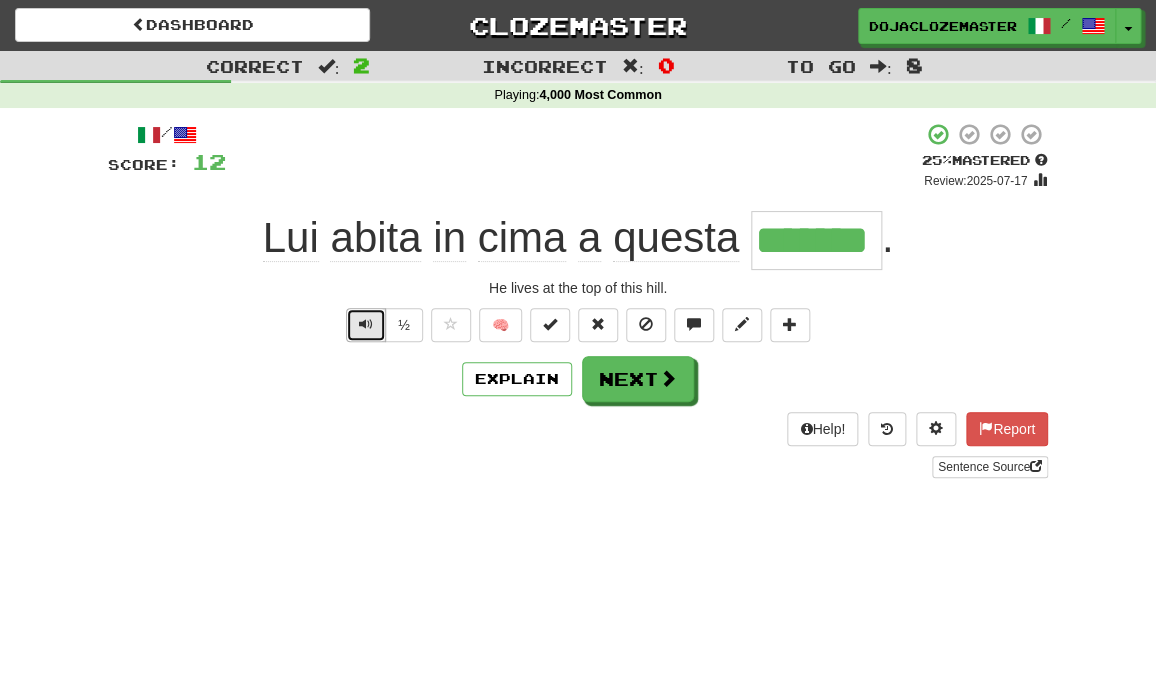 click at bounding box center (366, 324) 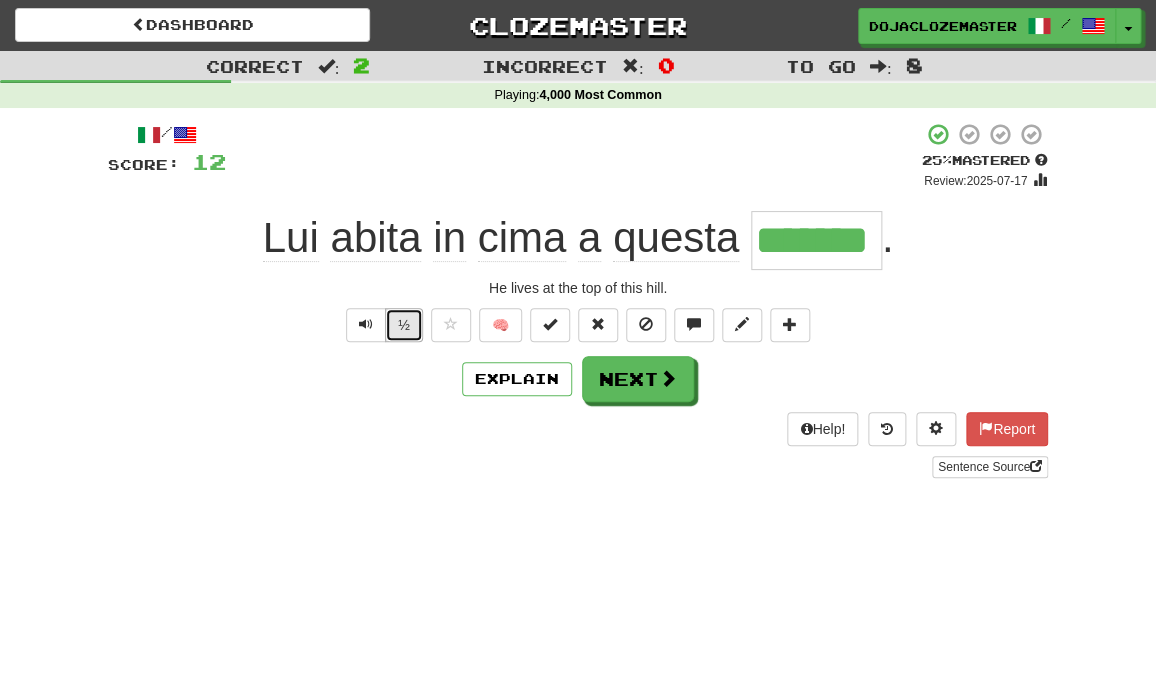 click on "½" at bounding box center [404, 325] 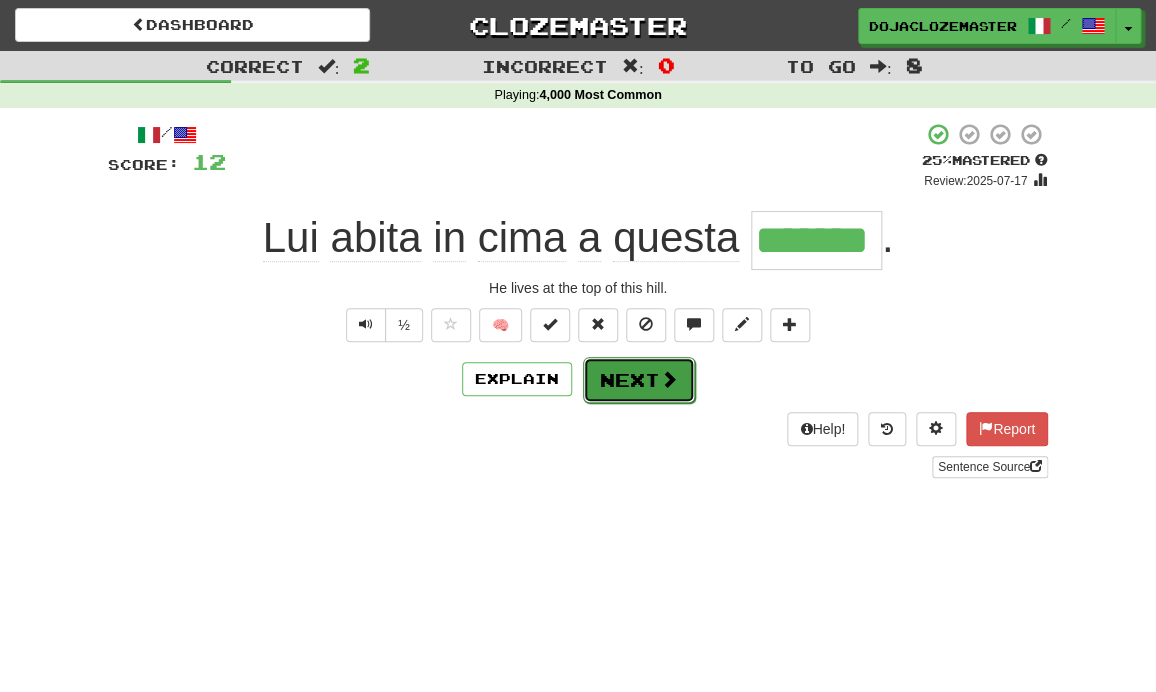 click on "Next" at bounding box center (639, 380) 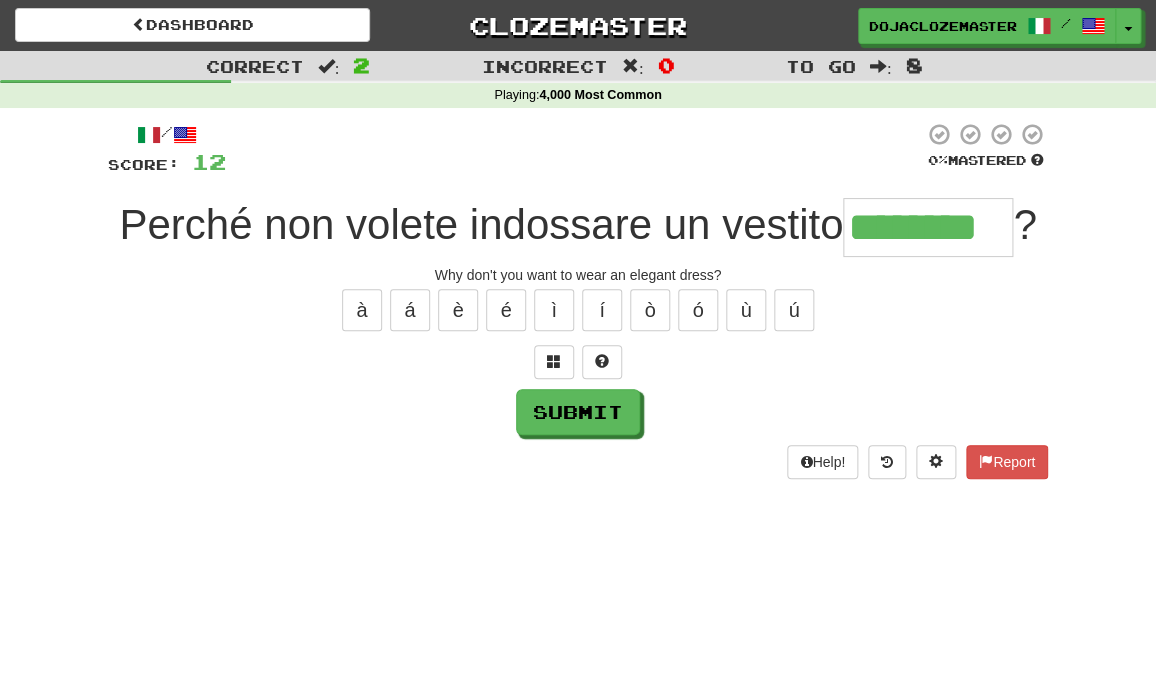 type on "********" 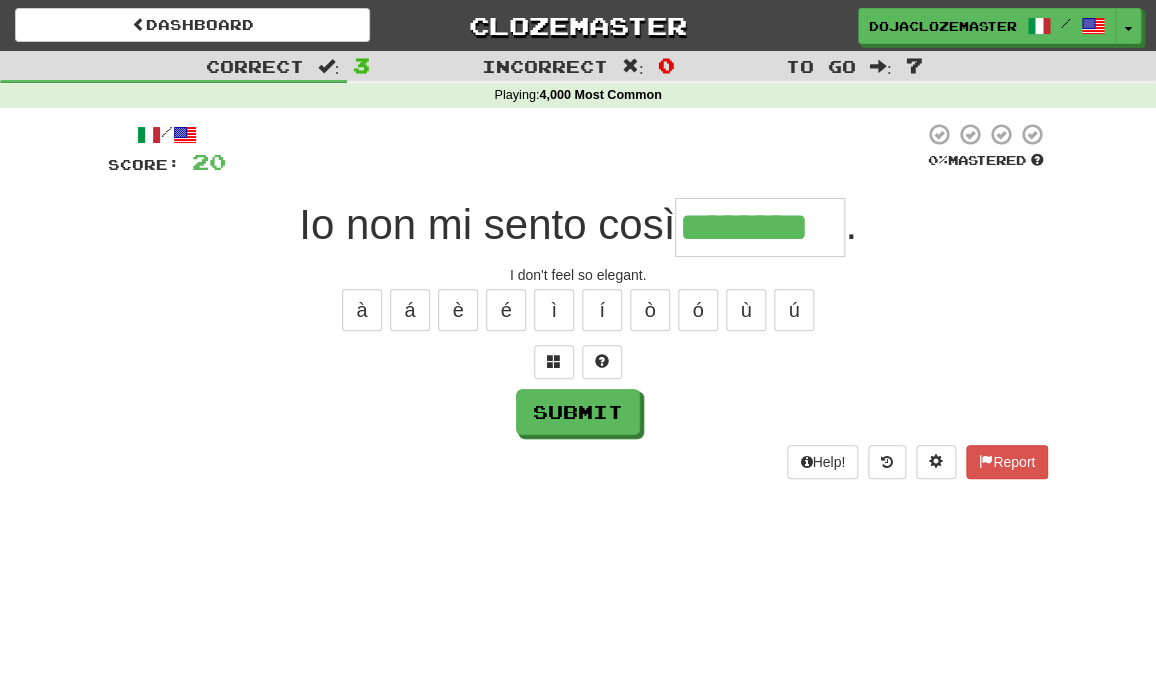 type on "********" 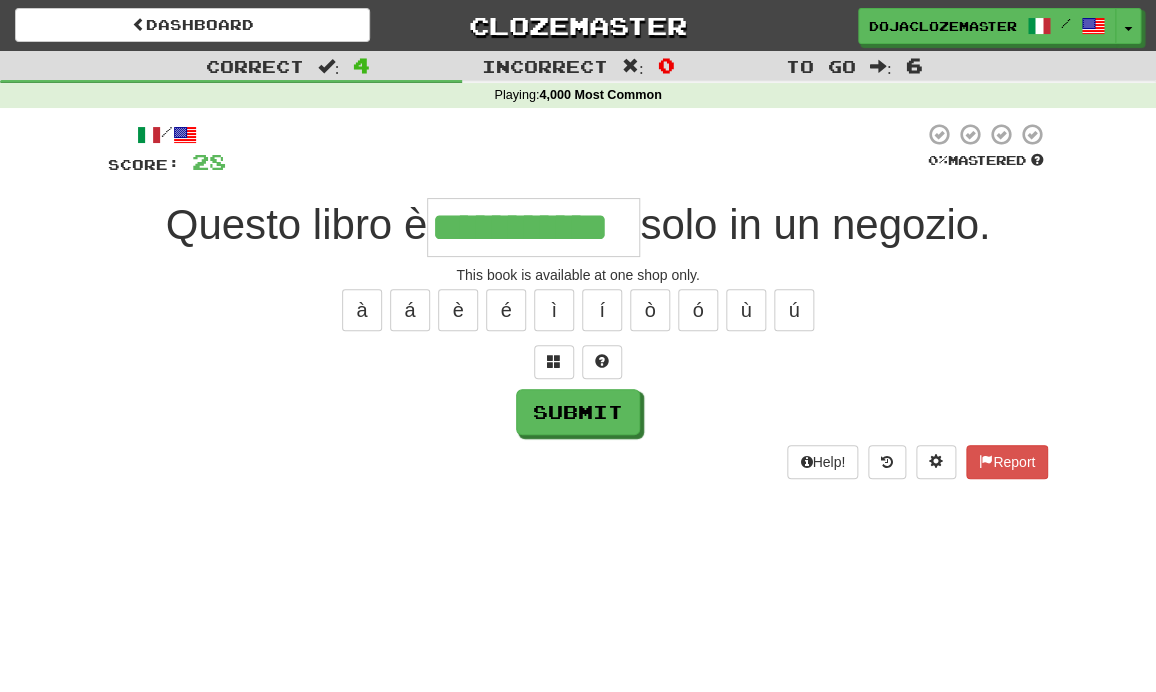type on "**********" 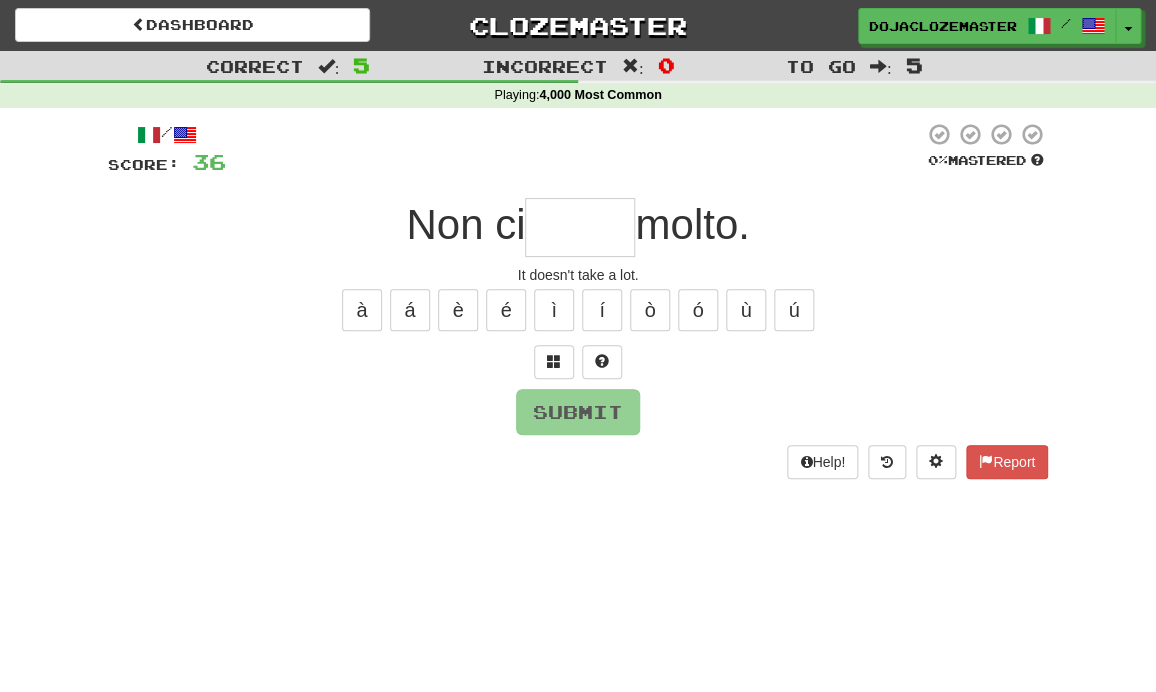 type on "*" 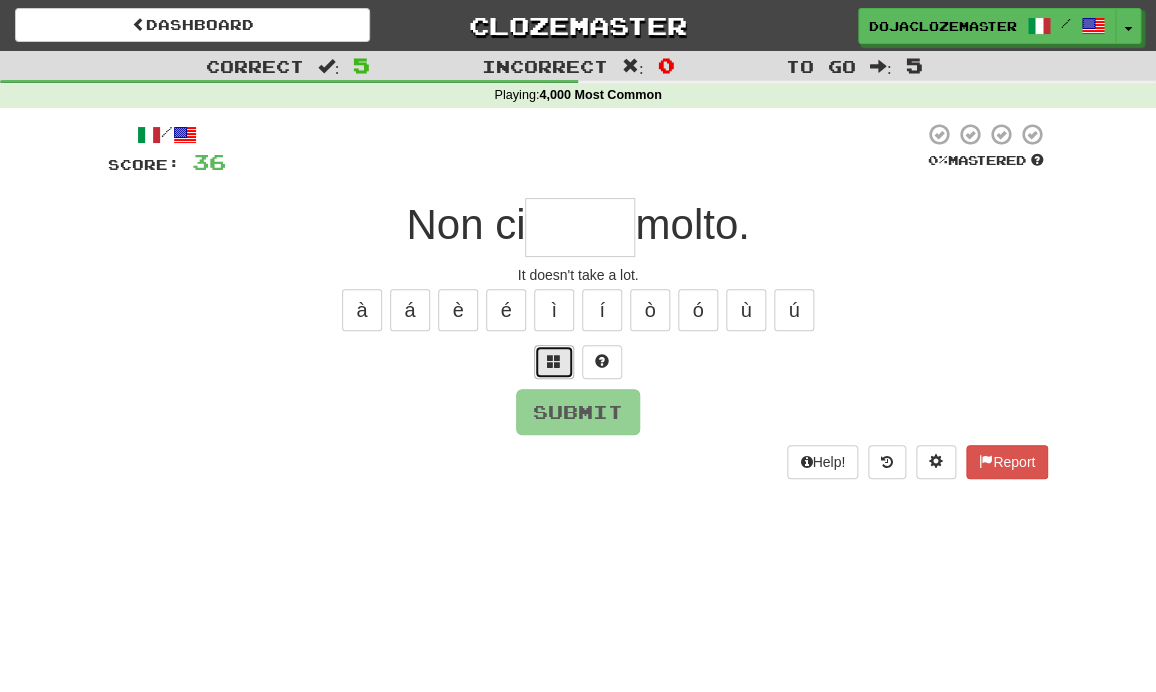 click at bounding box center (554, 361) 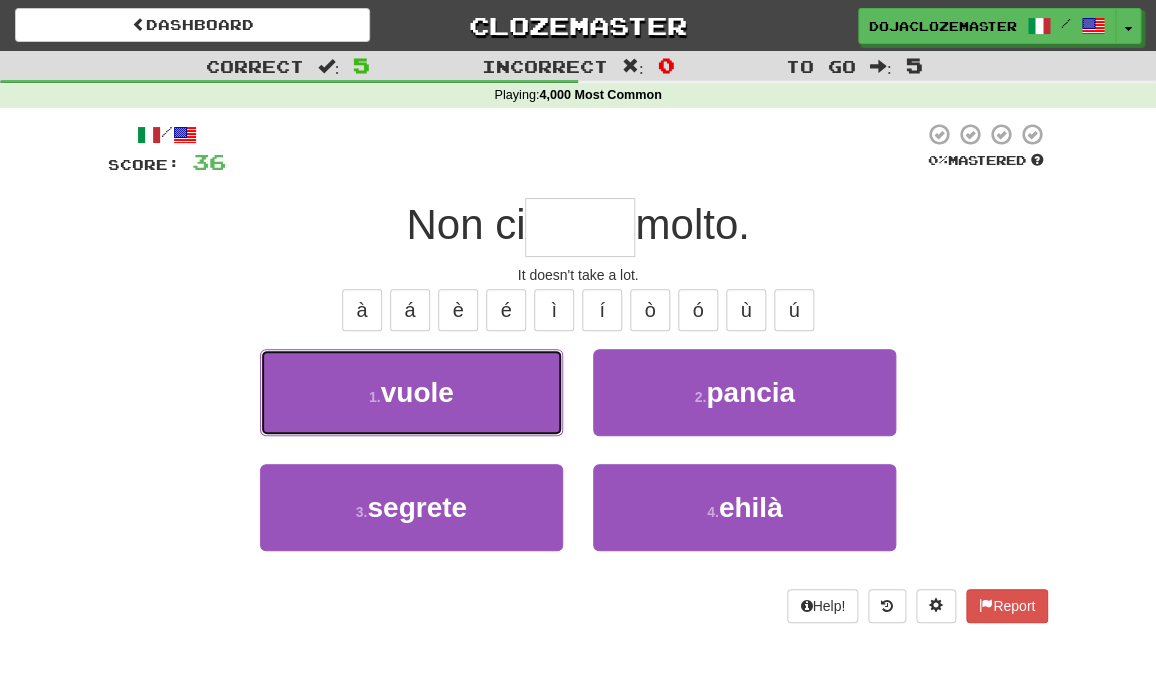 click on "1 .  vuole" at bounding box center (411, 392) 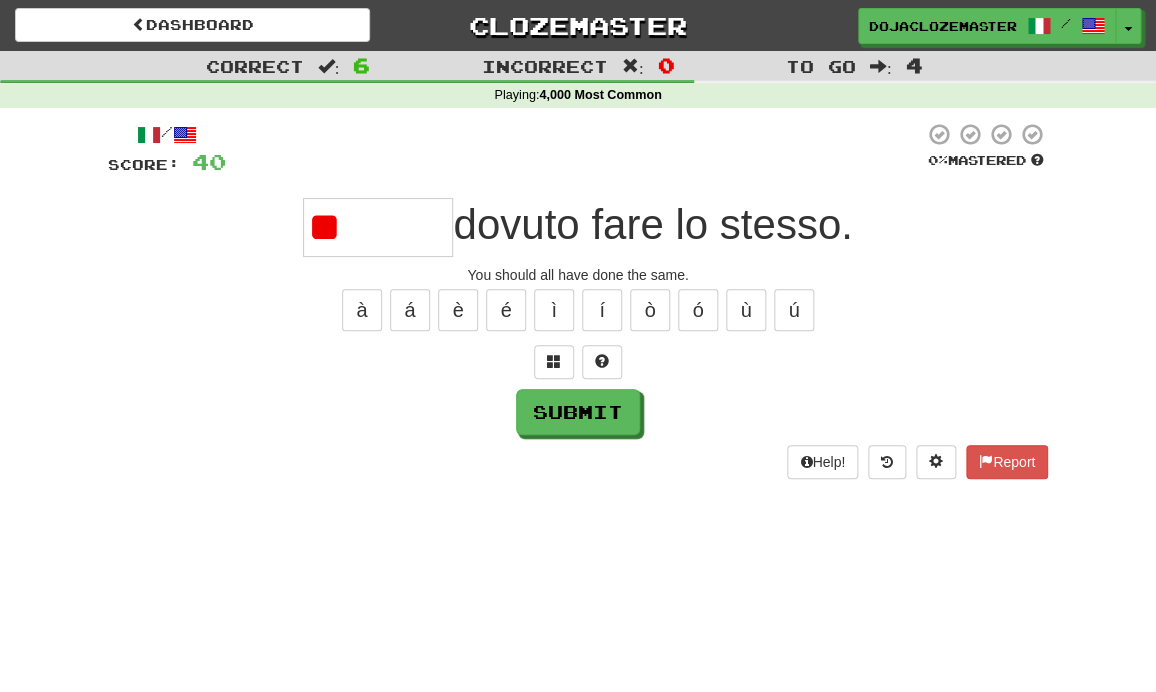 type on "*" 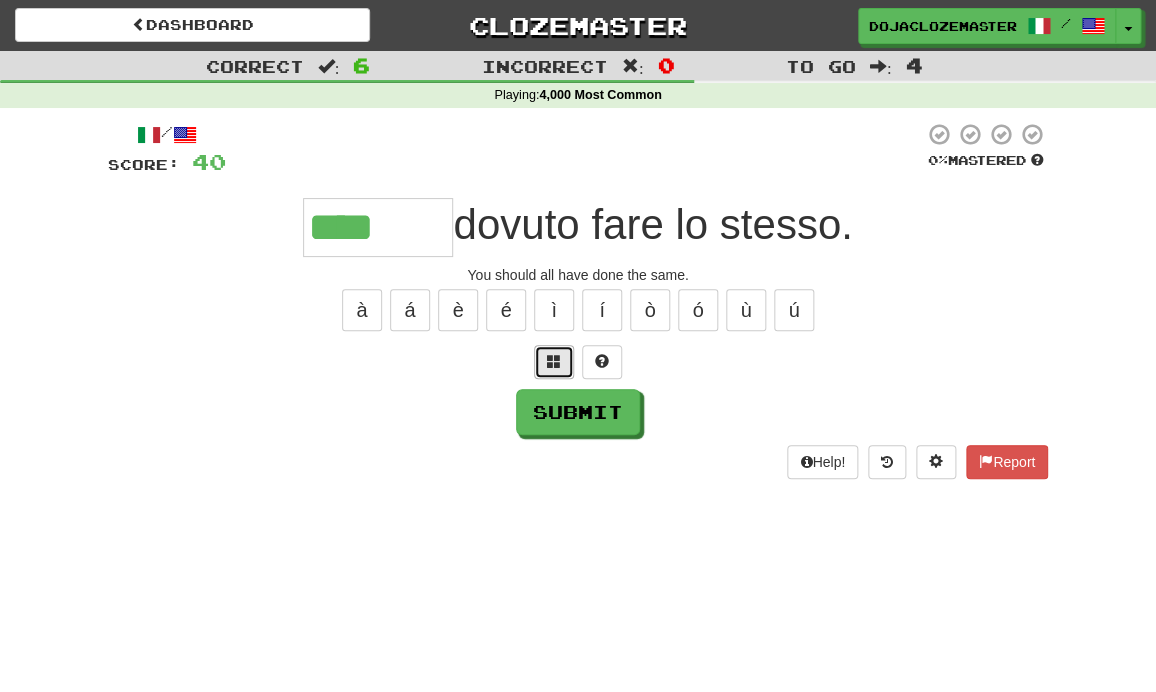 click at bounding box center [554, 362] 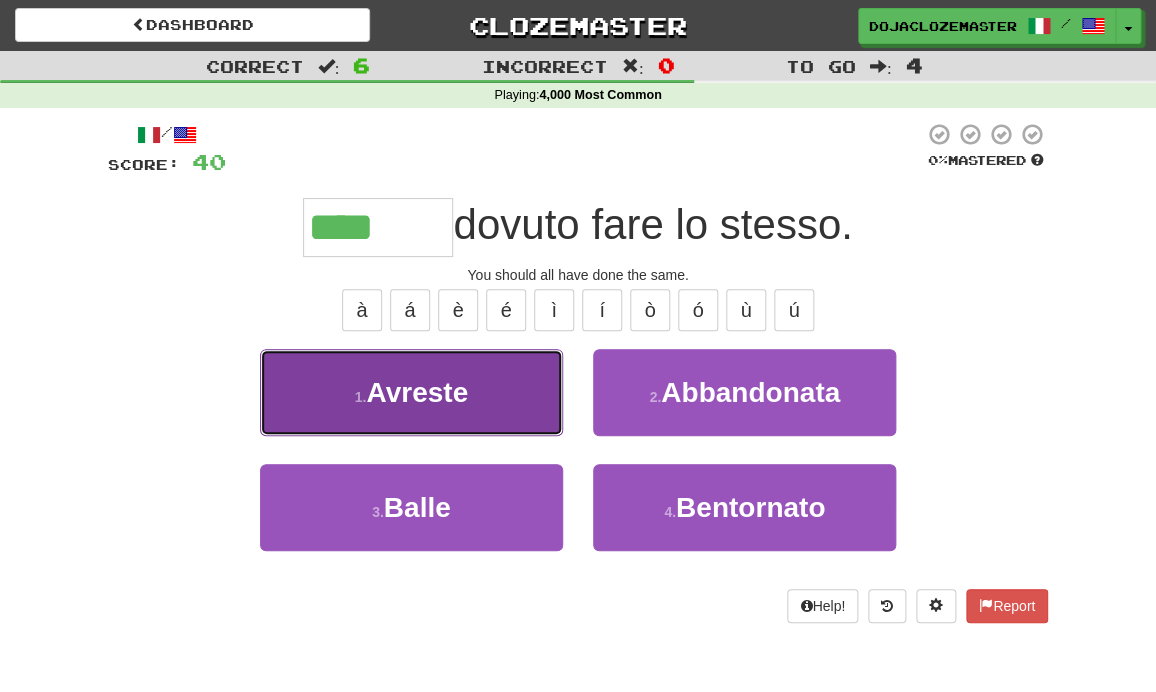 click on "1 .  Avreste" at bounding box center [411, 392] 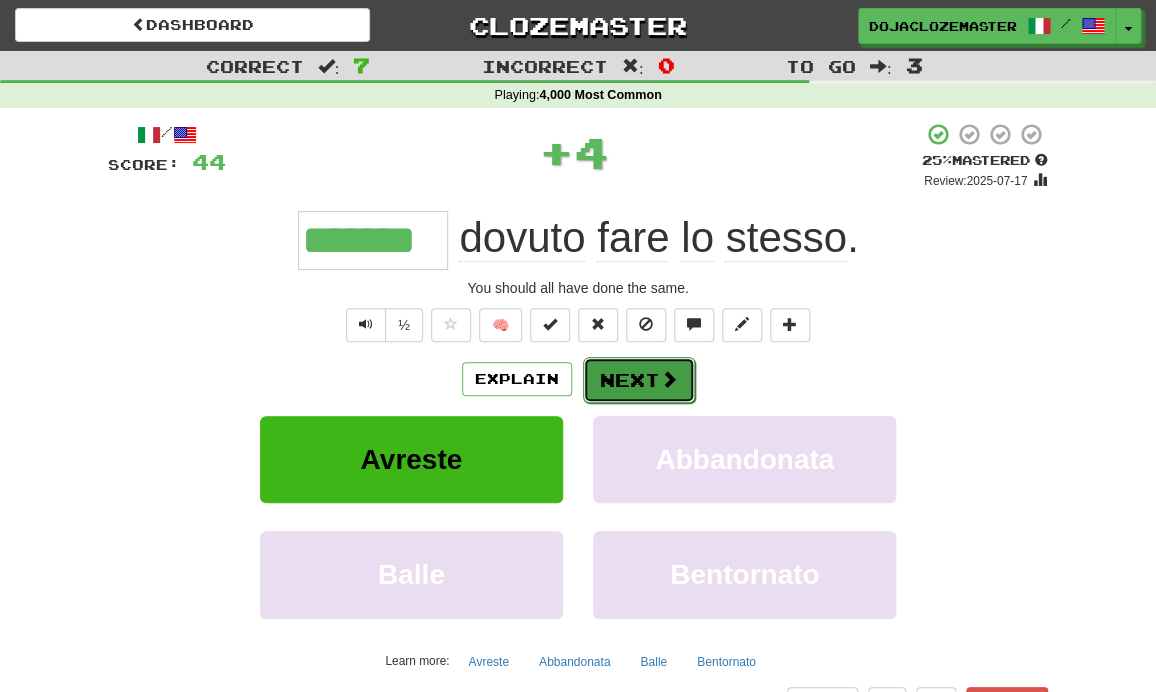 click on "Next" at bounding box center [639, 380] 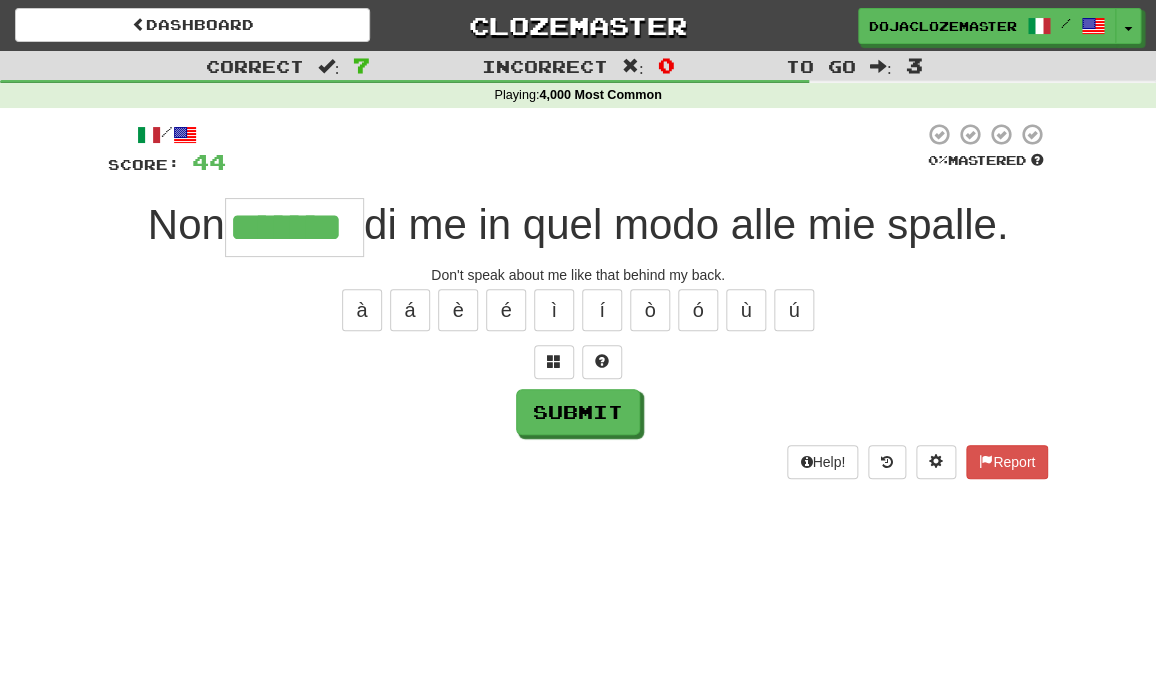type on "*******" 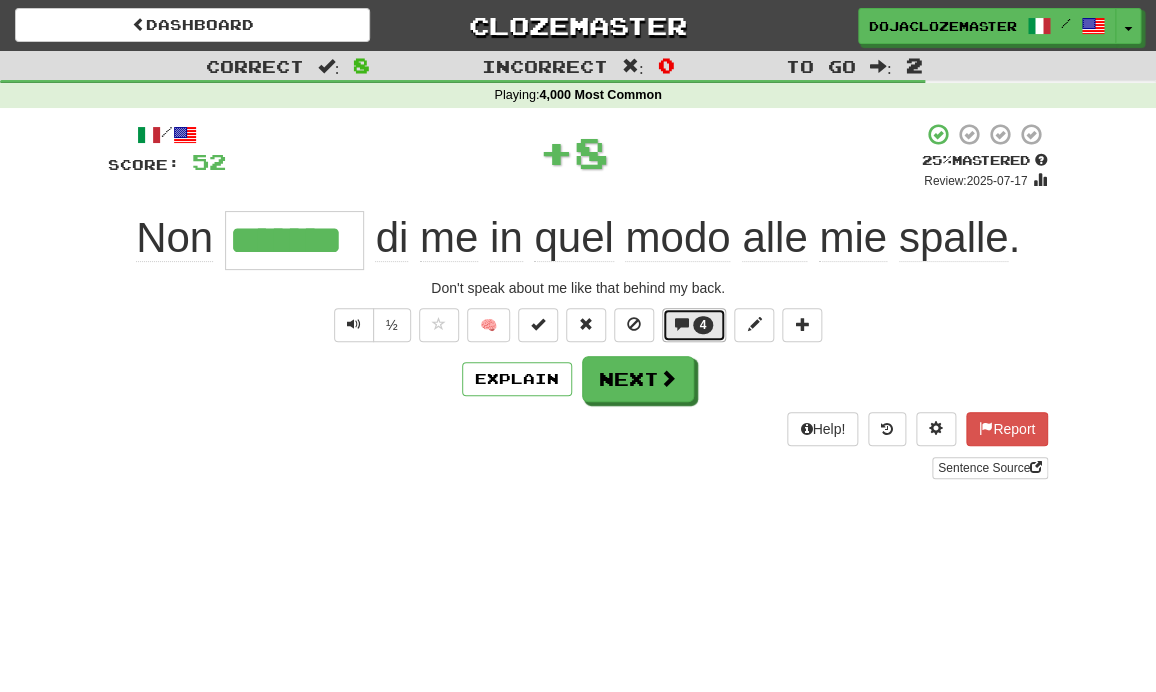 click on "4" at bounding box center (703, 325) 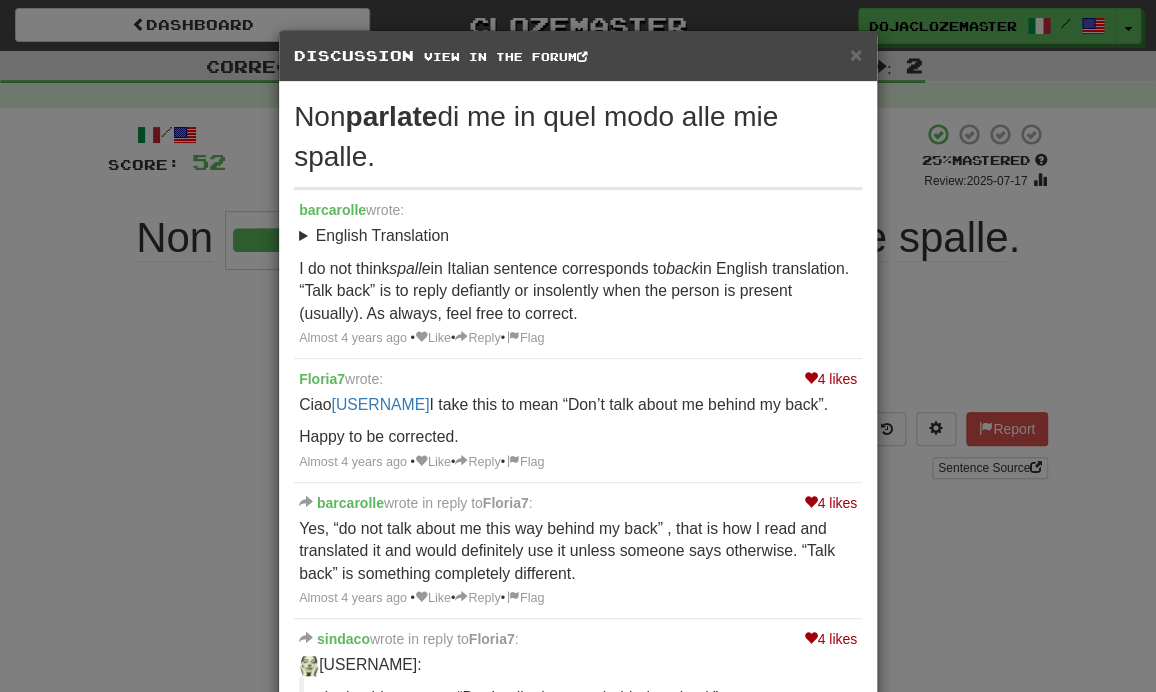 click on "× Discussion View in the forum  Non  parlate  di me in quel modo alle mie spalle.
barcarolle
wrote:
English Translation
Don’t talk back to me like that.
I do not think  spalle  in Italian sentence corresponds to  back  in  English translation. “Talk back” is to reply defiantly or insolently when the person is present (usually). As always, feel free to correct.
Almost 4 years ago
•
Like
•
Reply
•
Flag
4
likes
Floria7
wrote:
Ciao  @barcarolle    I take this to mean “Don’t talk about me behind my back”.
Happy to be corrected.
Almost 4 years ago
•
Like
•
Reply
•
Flag
4
likes
barcarolle
wrote
in reply to
Floria7 :
Yes, “do not talk about me this way behind my back” , that is how I read and translated it and would definitely use it unless someone says otherwise. “Talk back” is something completely different.
Almost 4 years ago
•
Like
•
Reply
•" at bounding box center [578, 346] 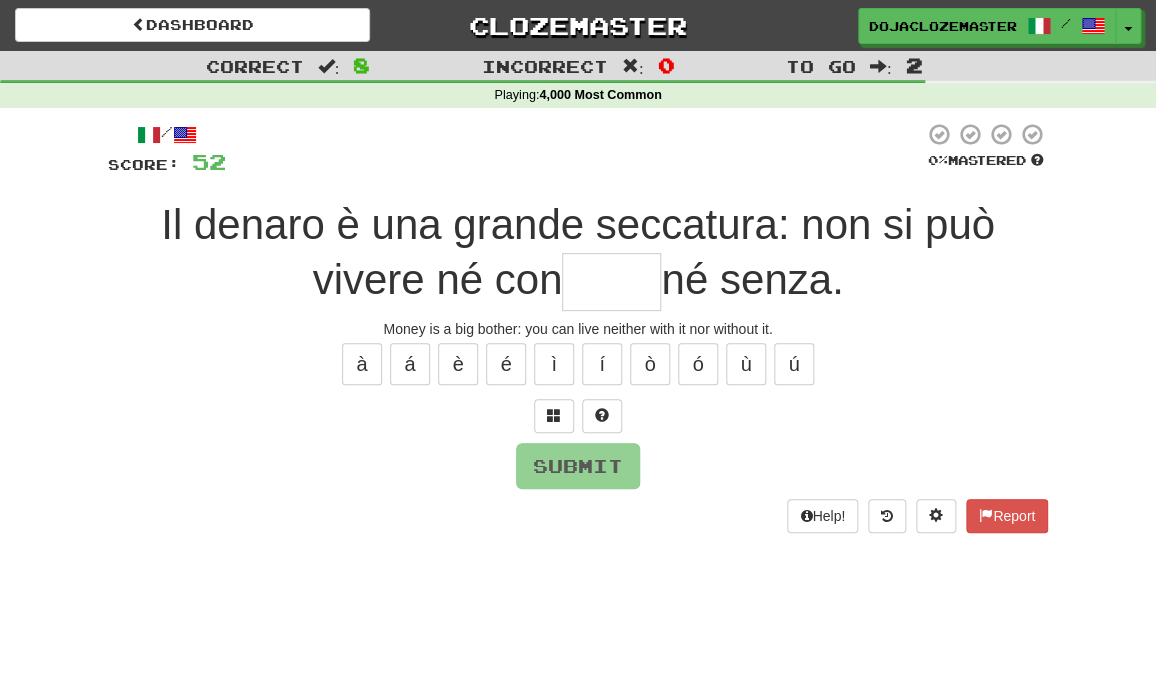 type on "*" 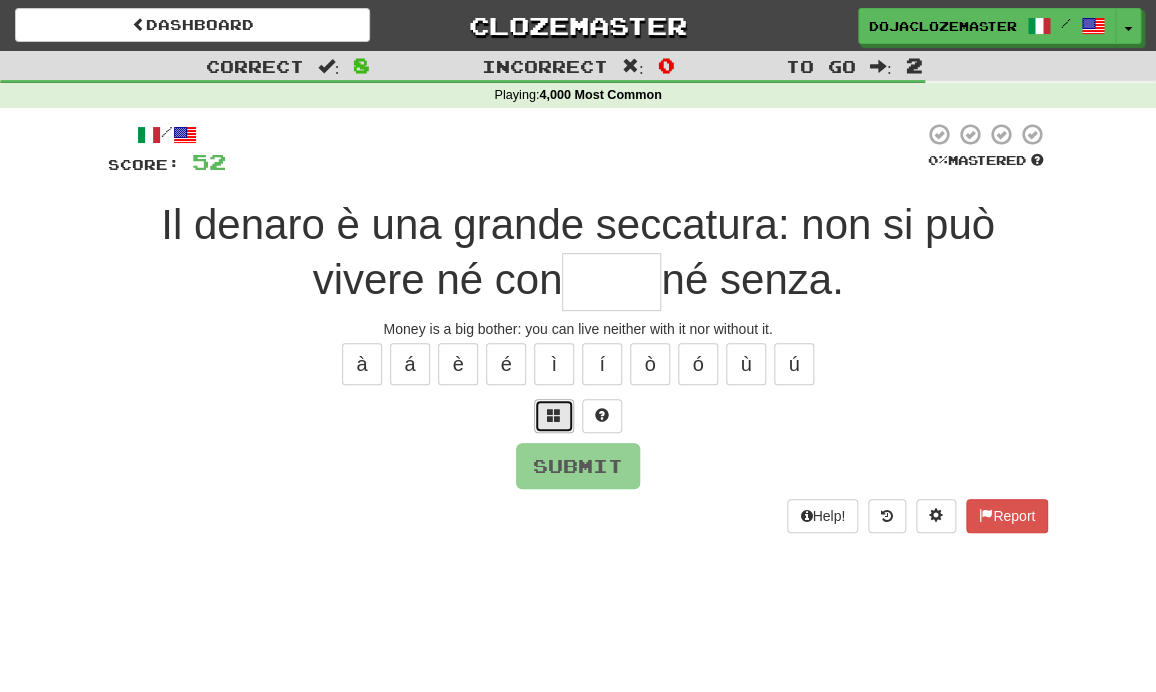 click at bounding box center (554, 416) 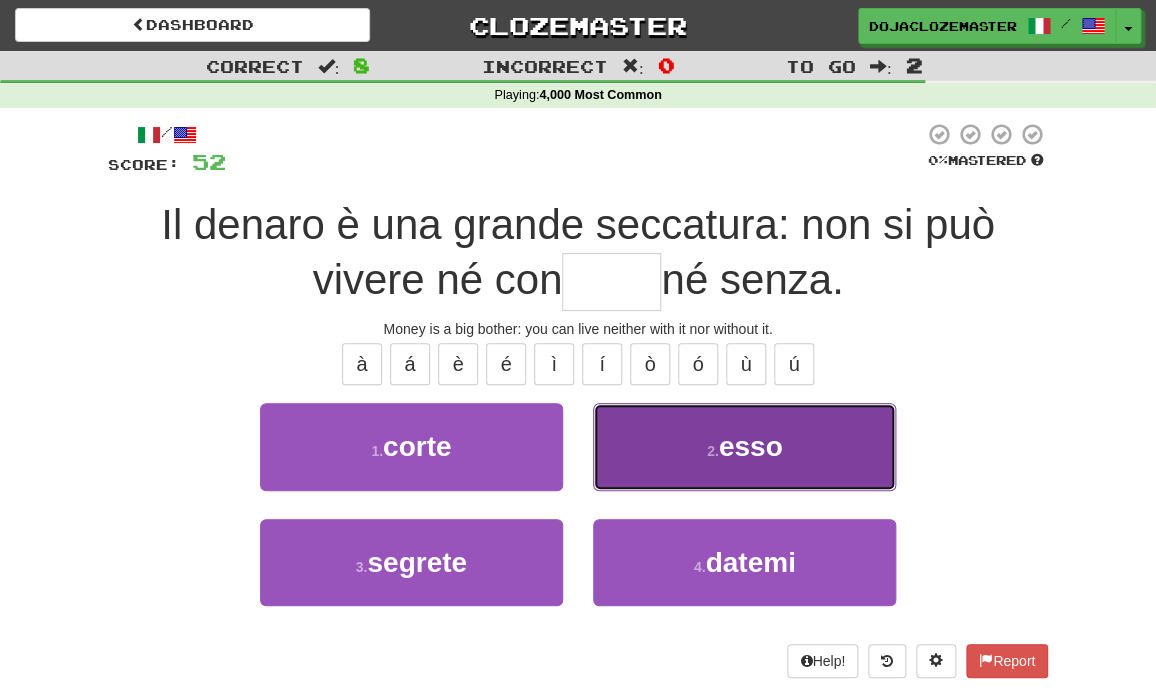 click on "2 .  esso" at bounding box center (744, 446) 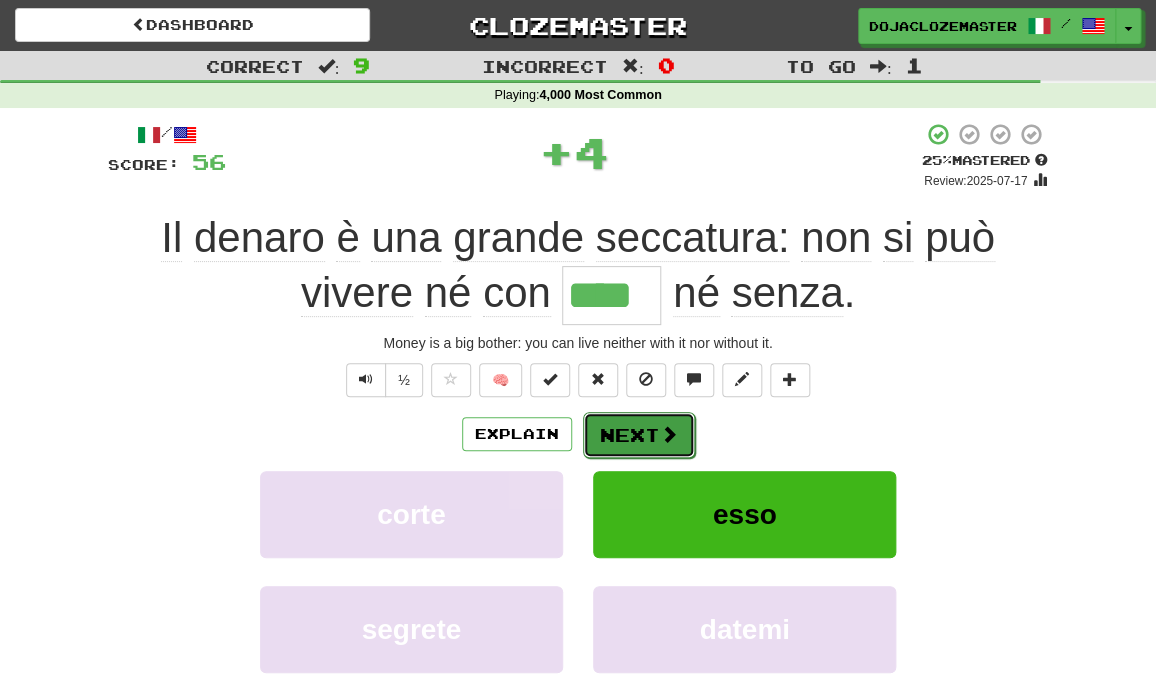 click on "Next" at bounding box center [639, 435] 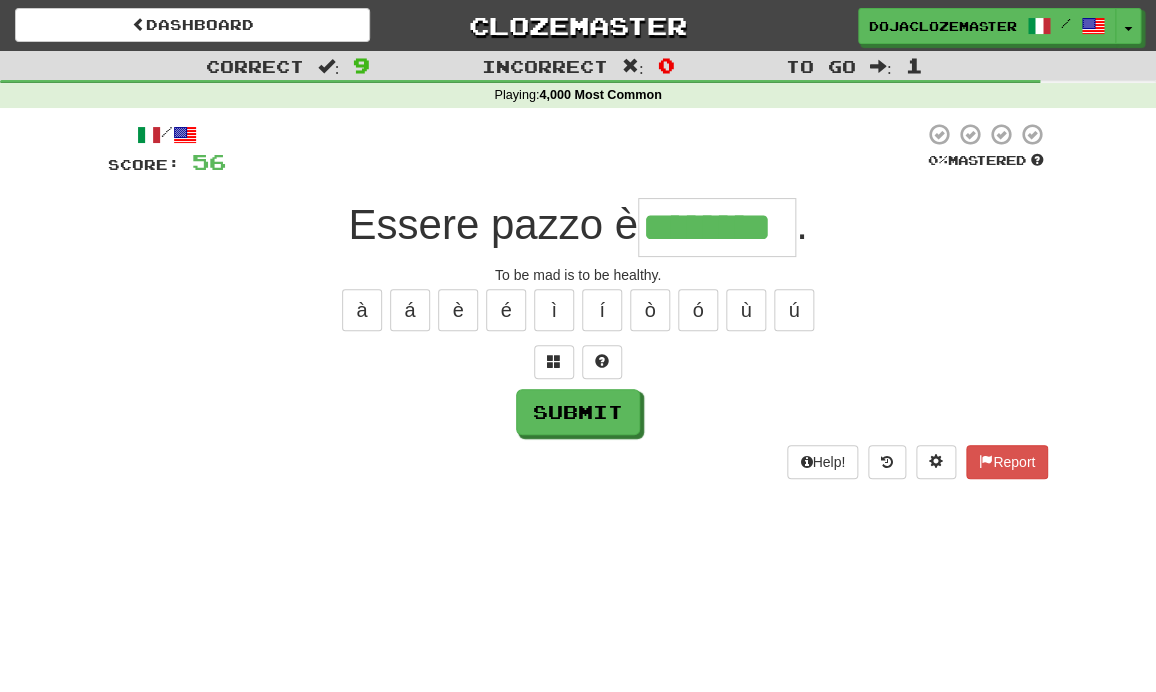 type on "********" 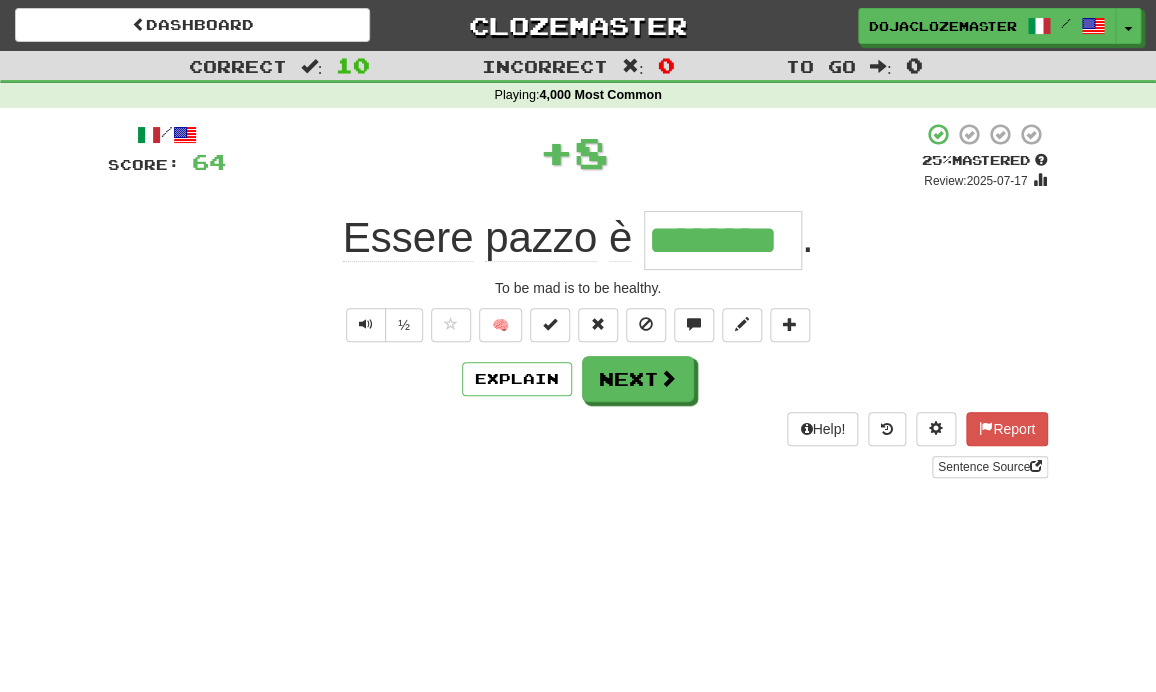 click on "********" at bounding box center (723, 240) 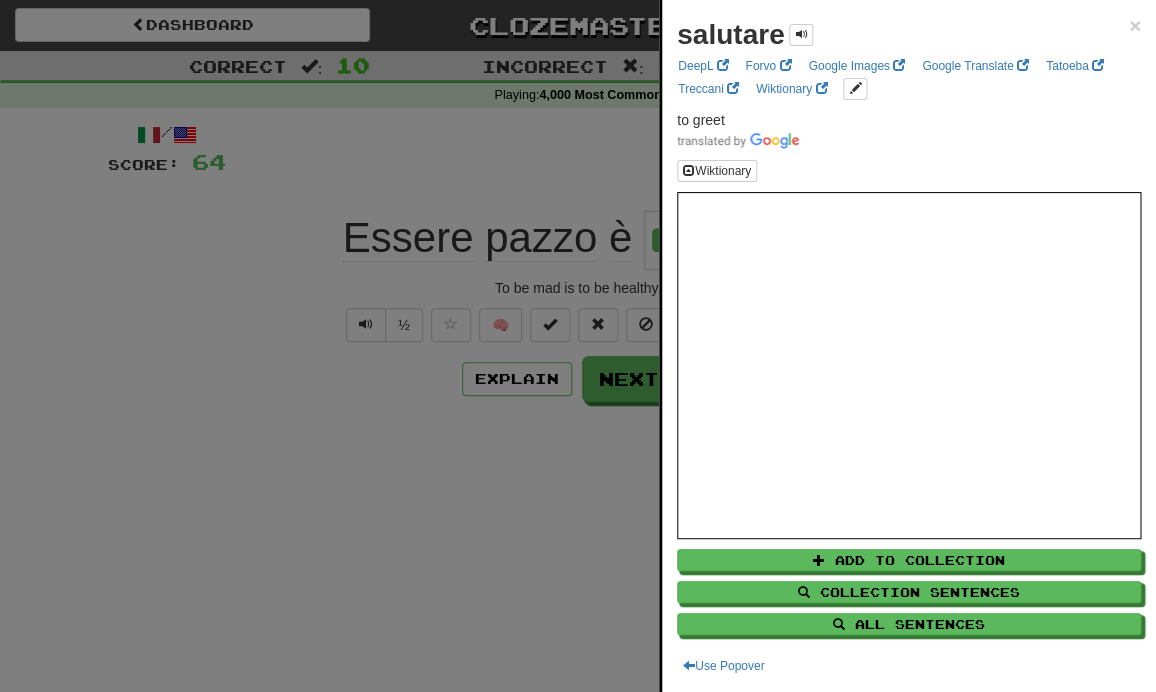 click at bounding box center [578, 346] 